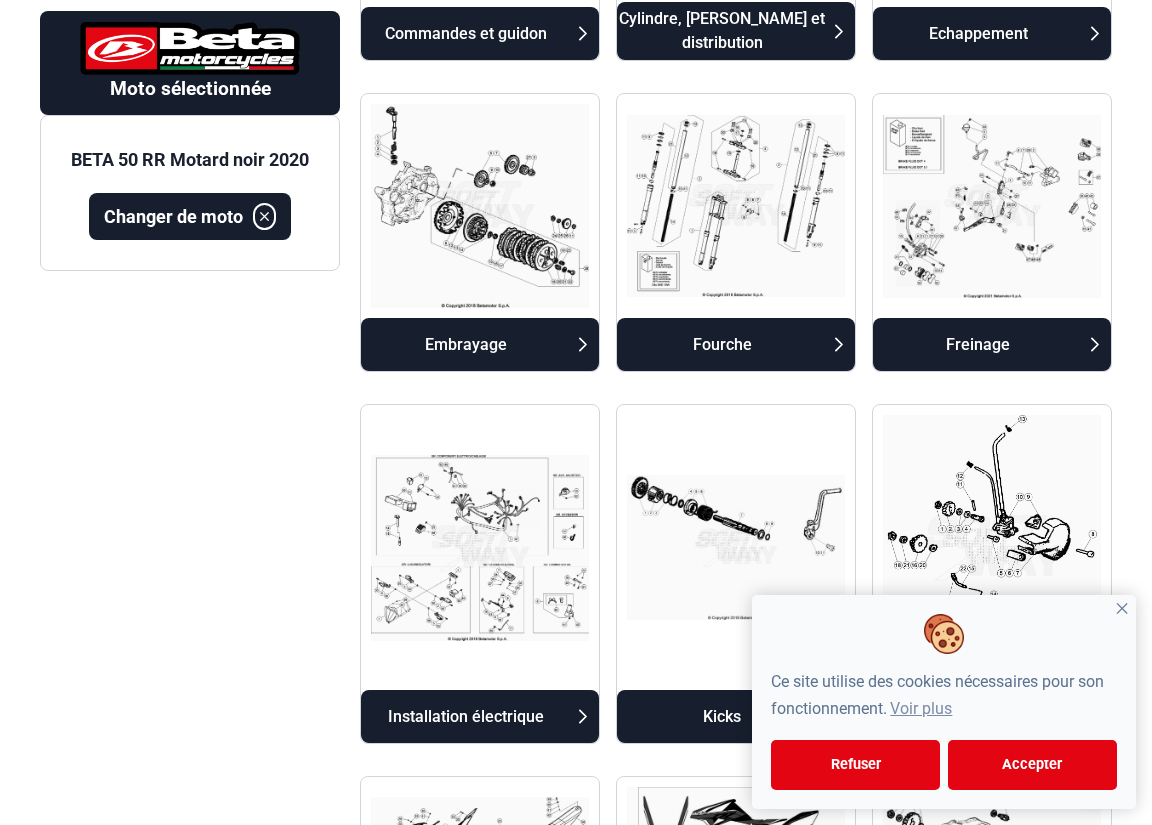 scroll, scrollTop: 1499, scrollLeft: 0, axis: vertical 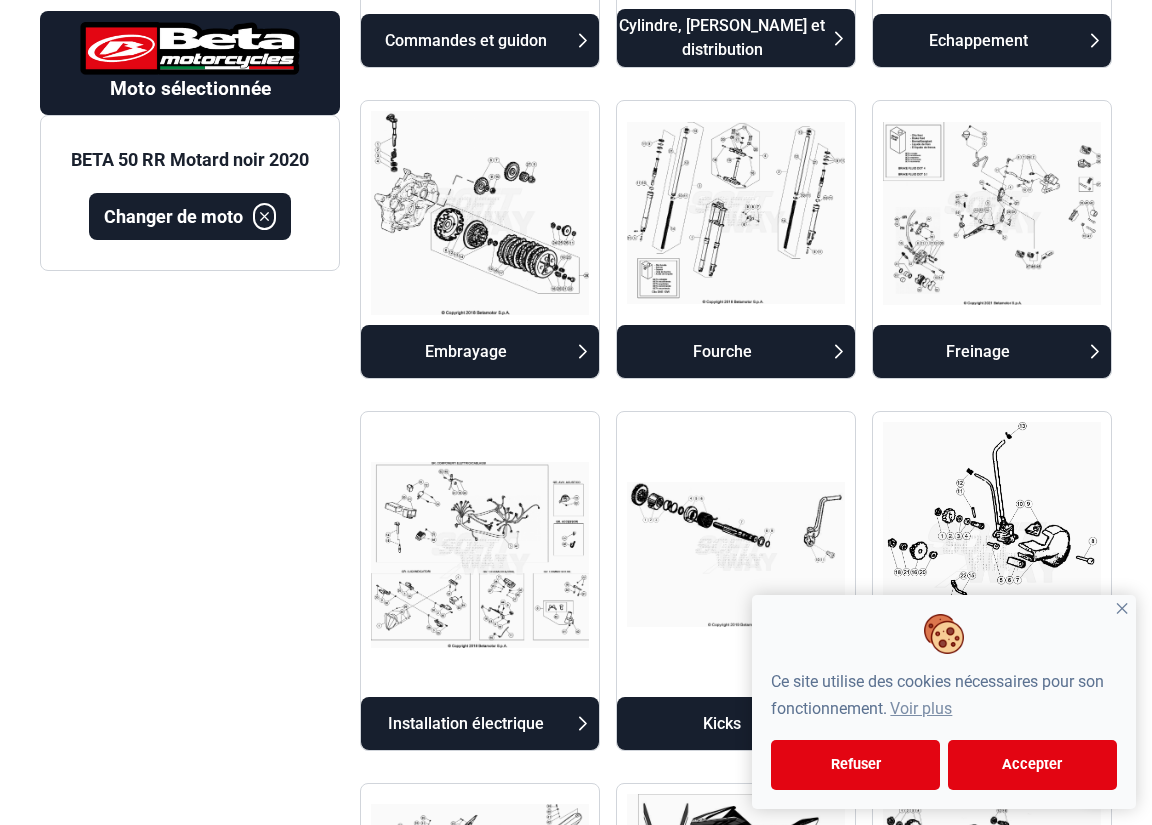 click on "BETA 50 RR Motard noir 2020" at bounding box center [190, 158] 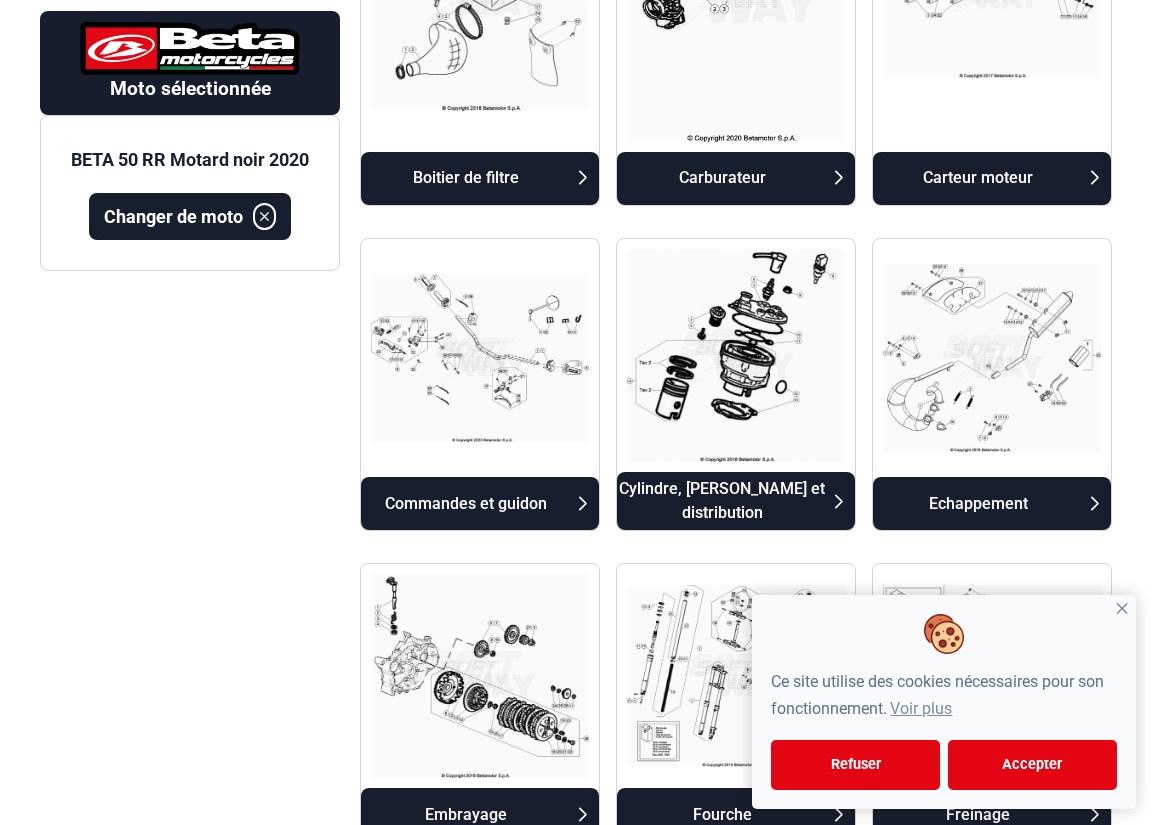scroll, scrollTop: 663, scrollLeft: 0, axis: vertical 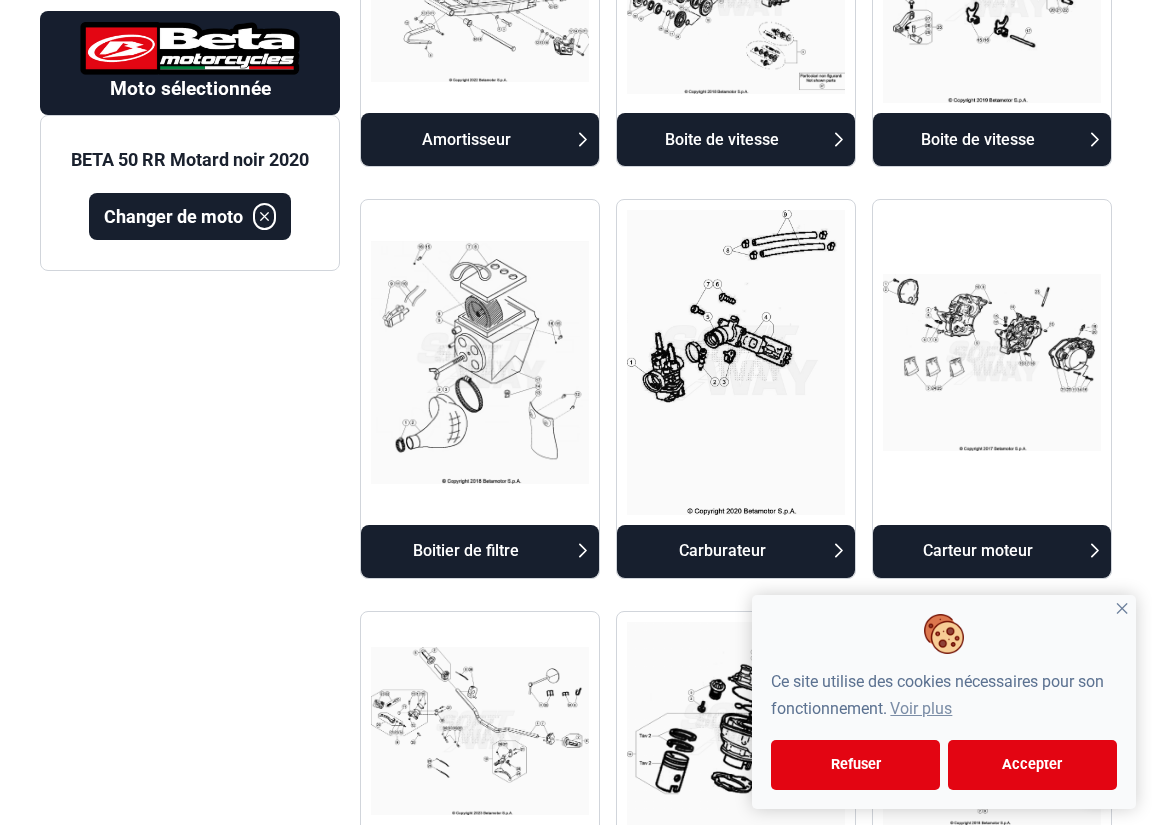click on "Moto sélectionnée" at bounding box center (190, 88) 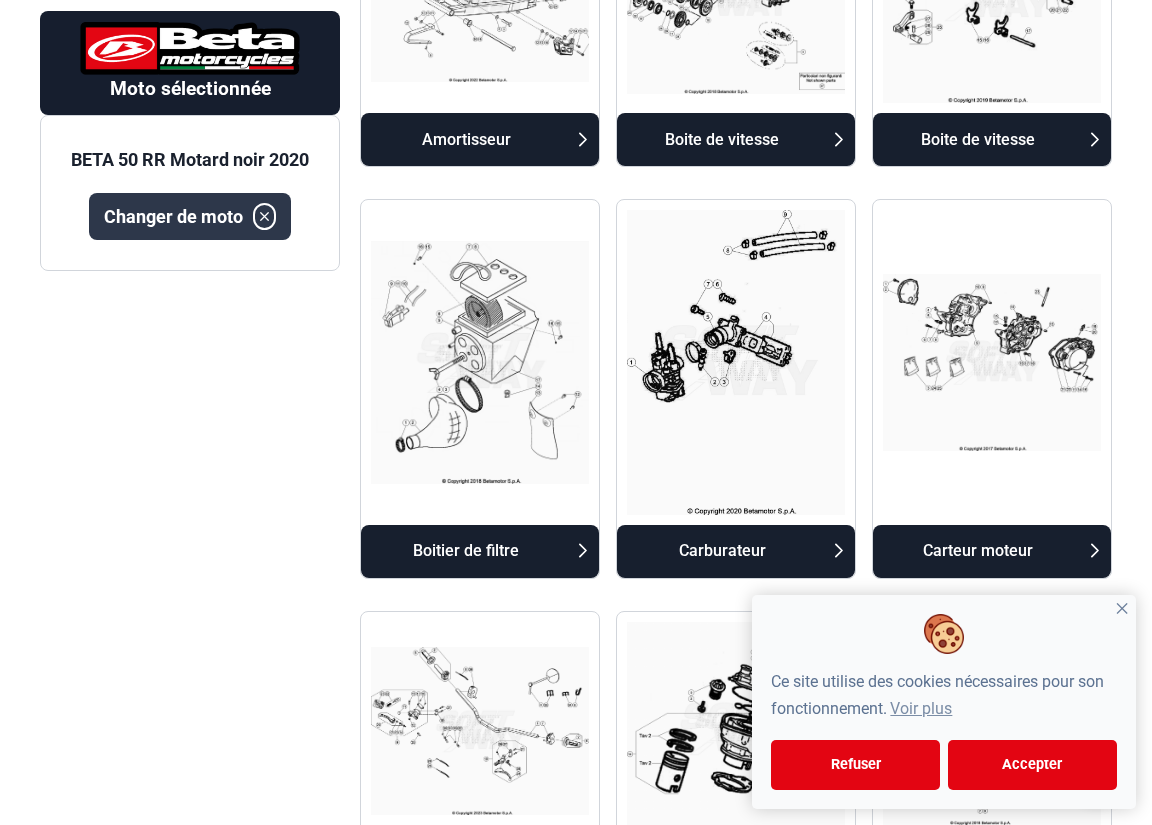 click on "Changer de moto" at bounding box center [173, 215] 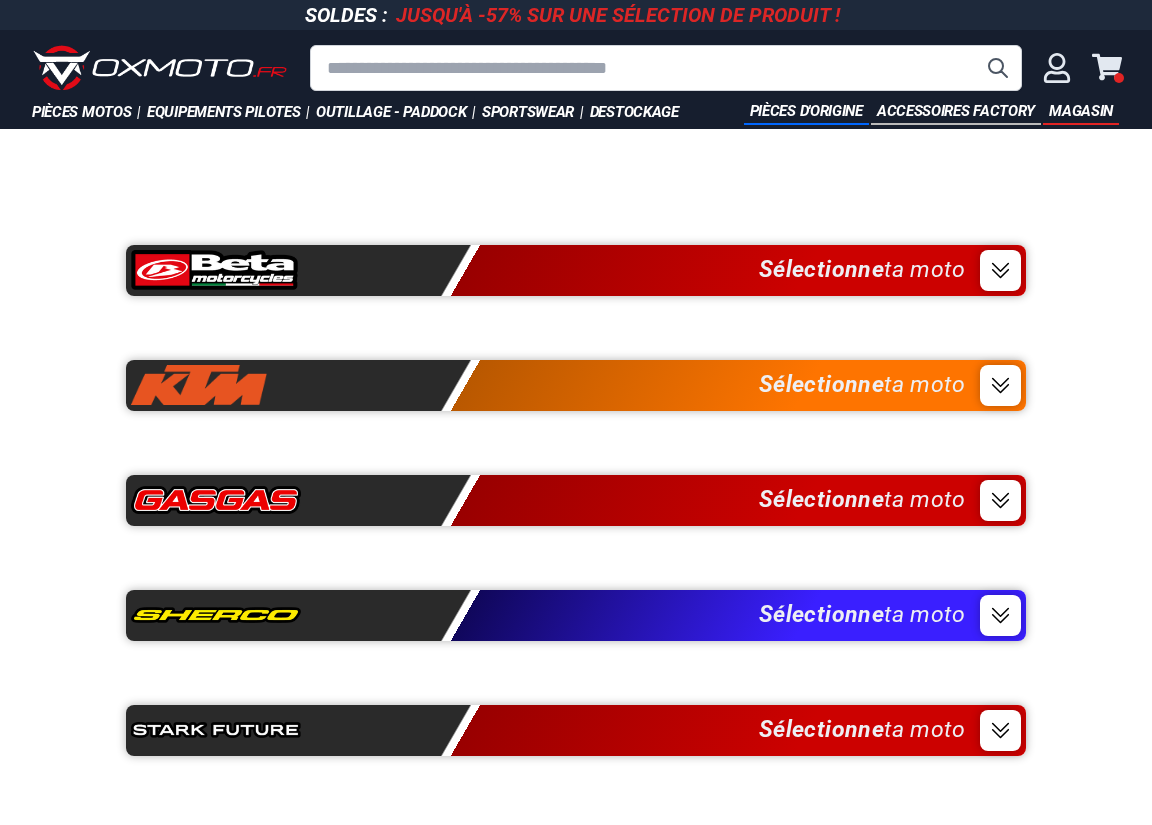 scroll, scrollTop: 663, scrollLeft: 0, axis: vertical 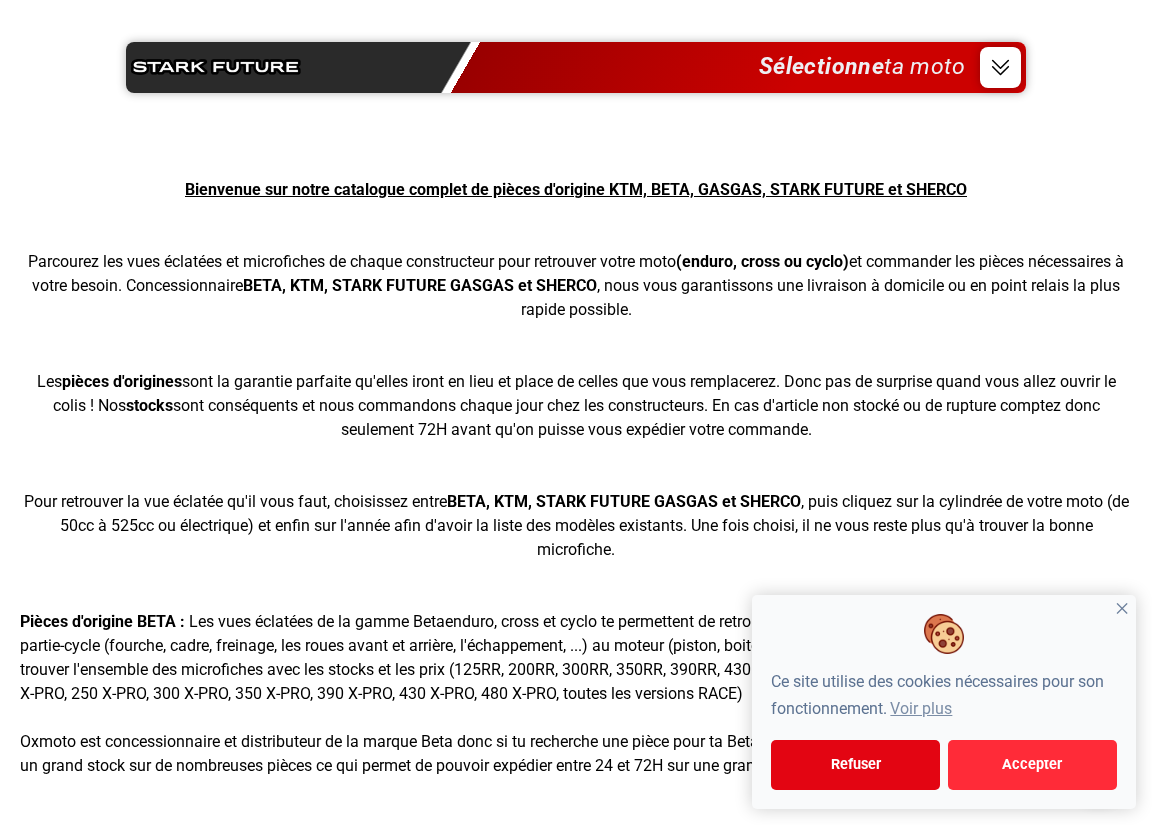 click on "Accepter" at bounding box center (1032, 765) 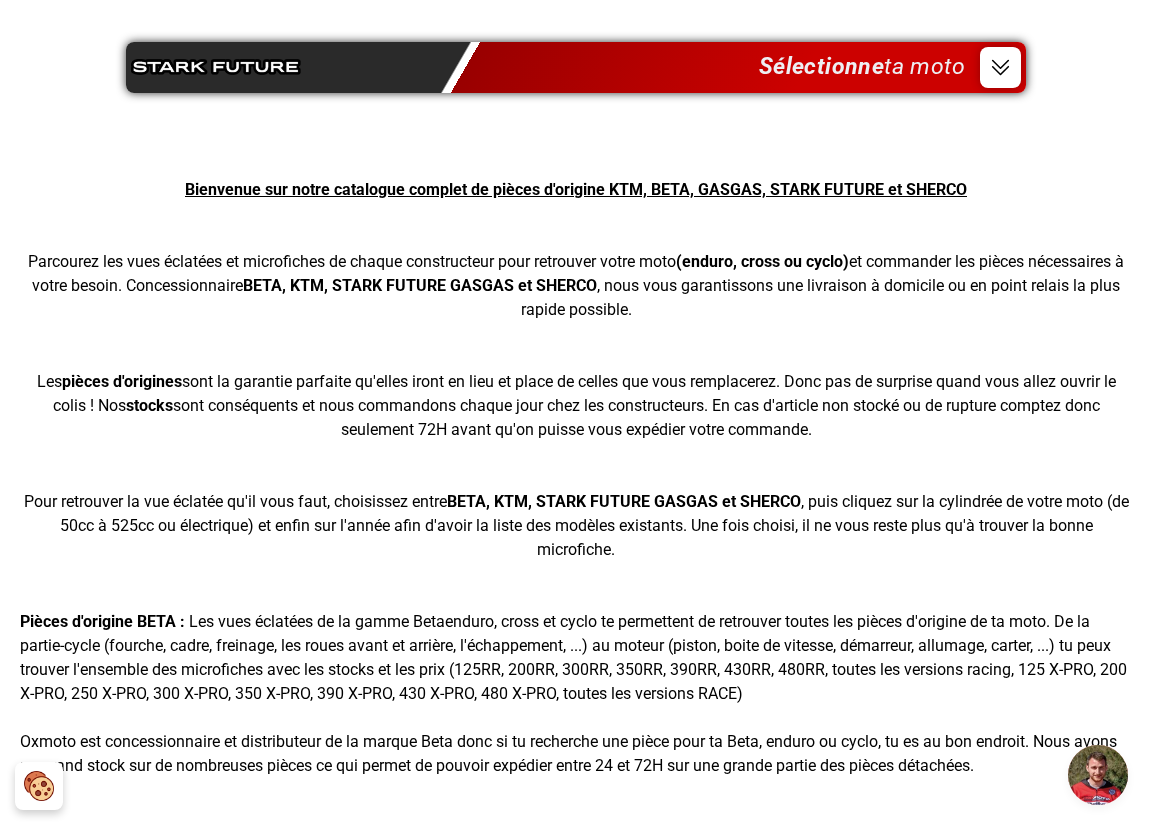 click at bounding box center (1000, 67) 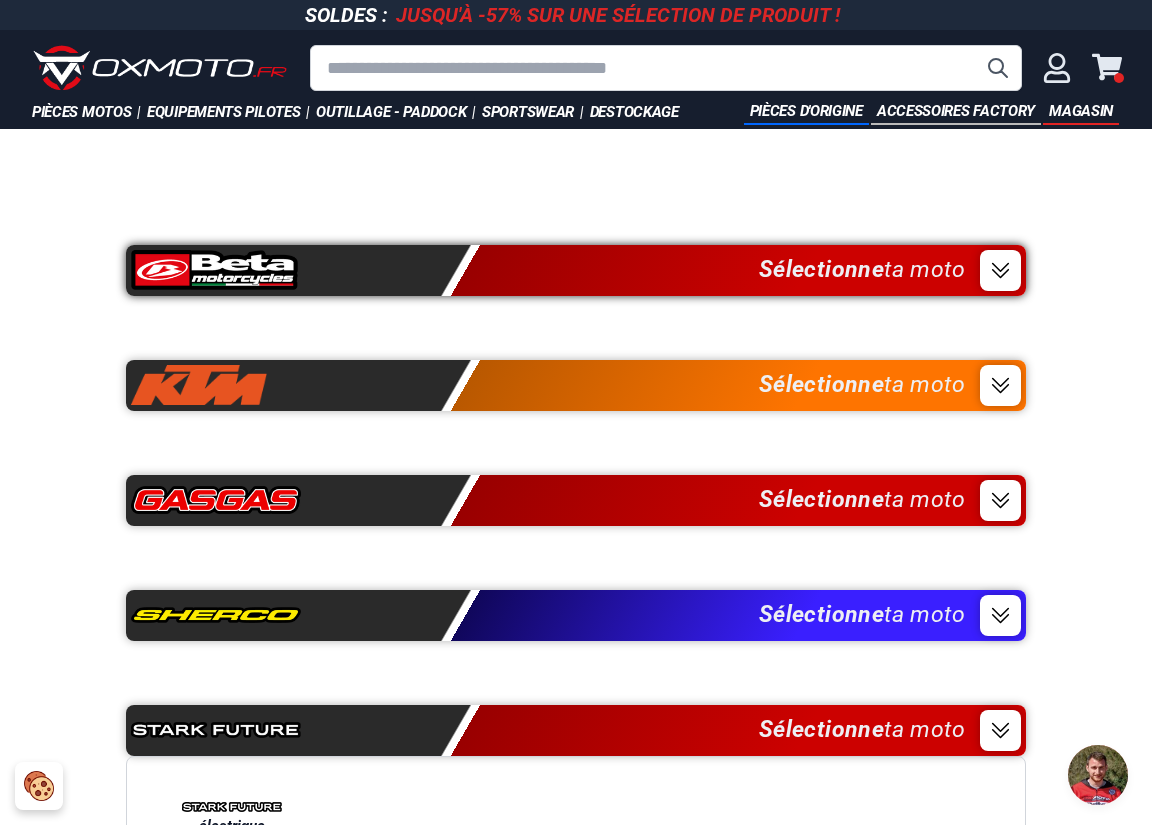 scroll, scrollTop: 0, scrollLeft: 0, axis: both 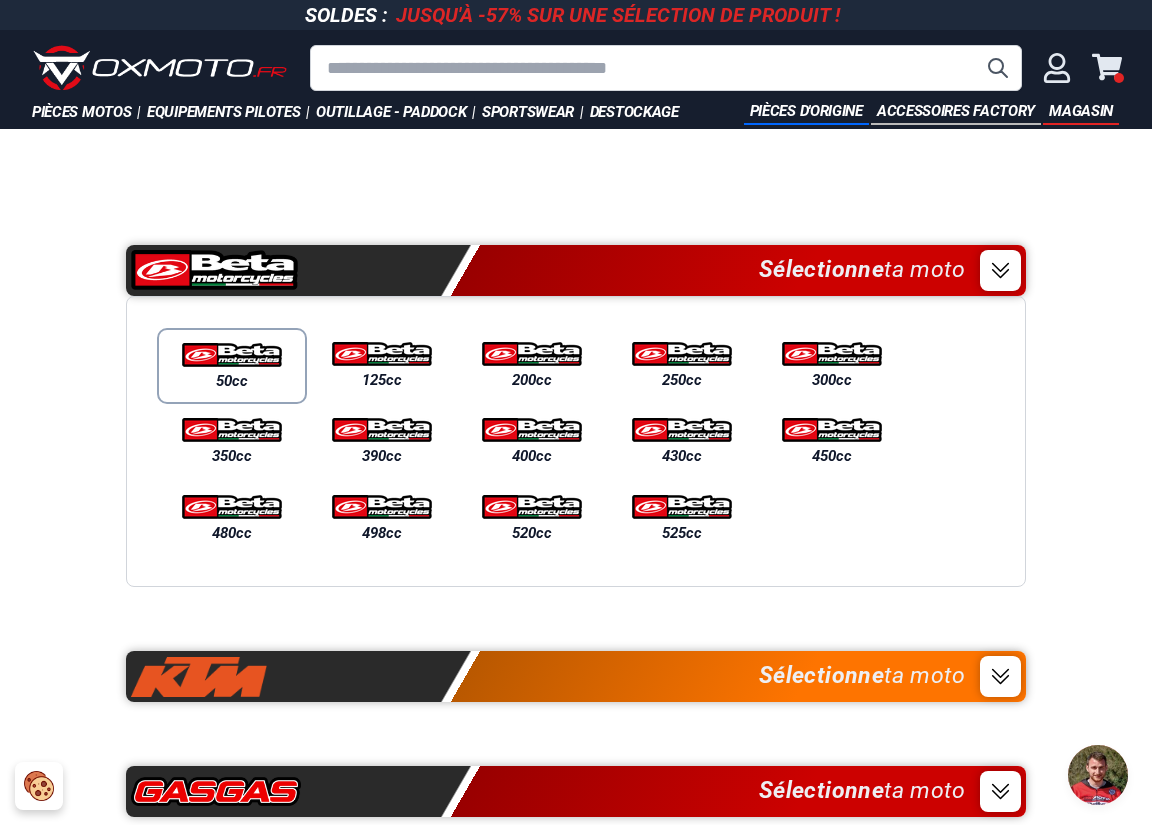 click on "50cc" at bounding box center [232, 381] 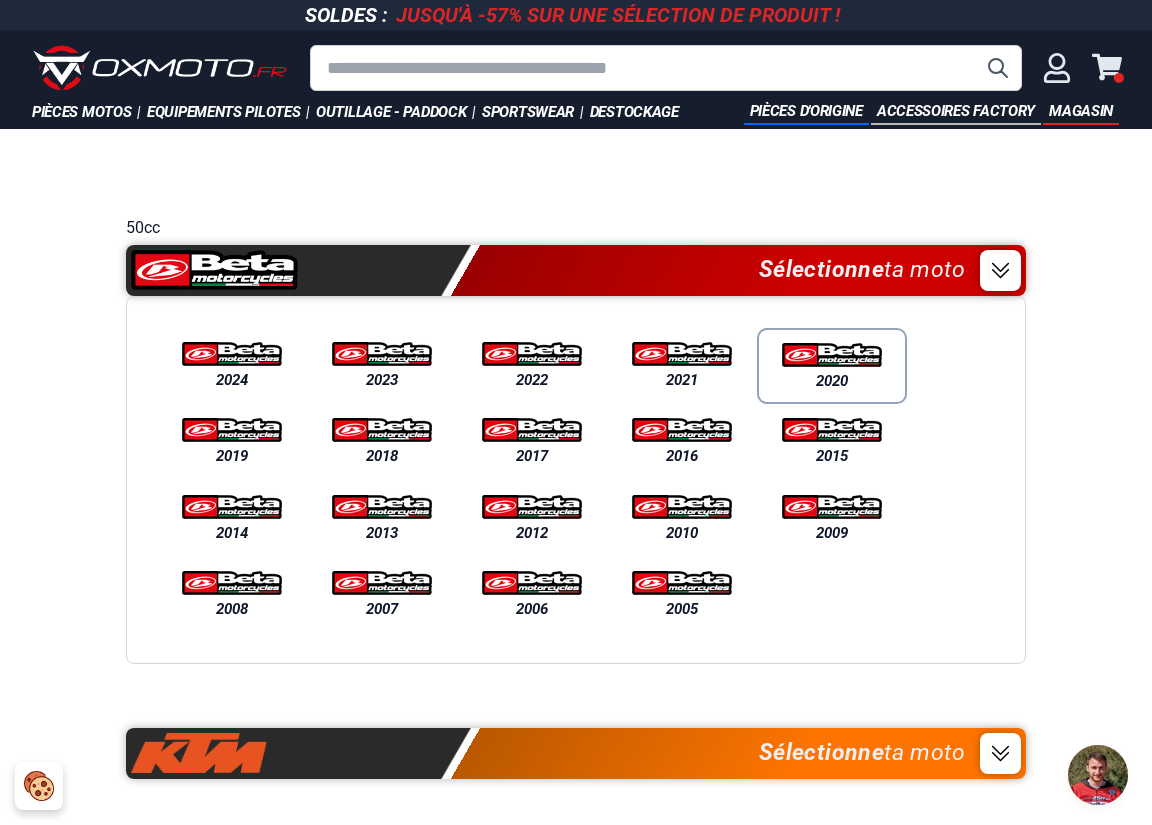 click at bounding box center (832, 355) 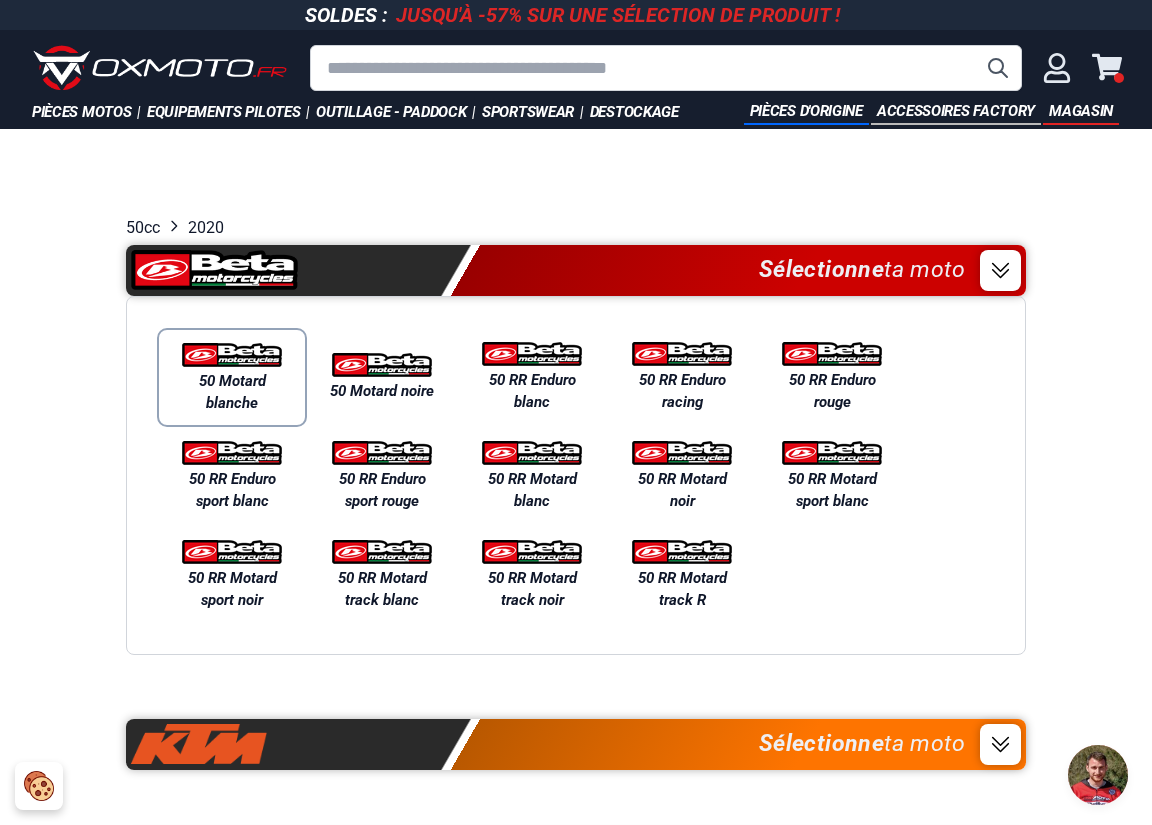 click on "50 Motard blanche" at bounding box center (232, 392) 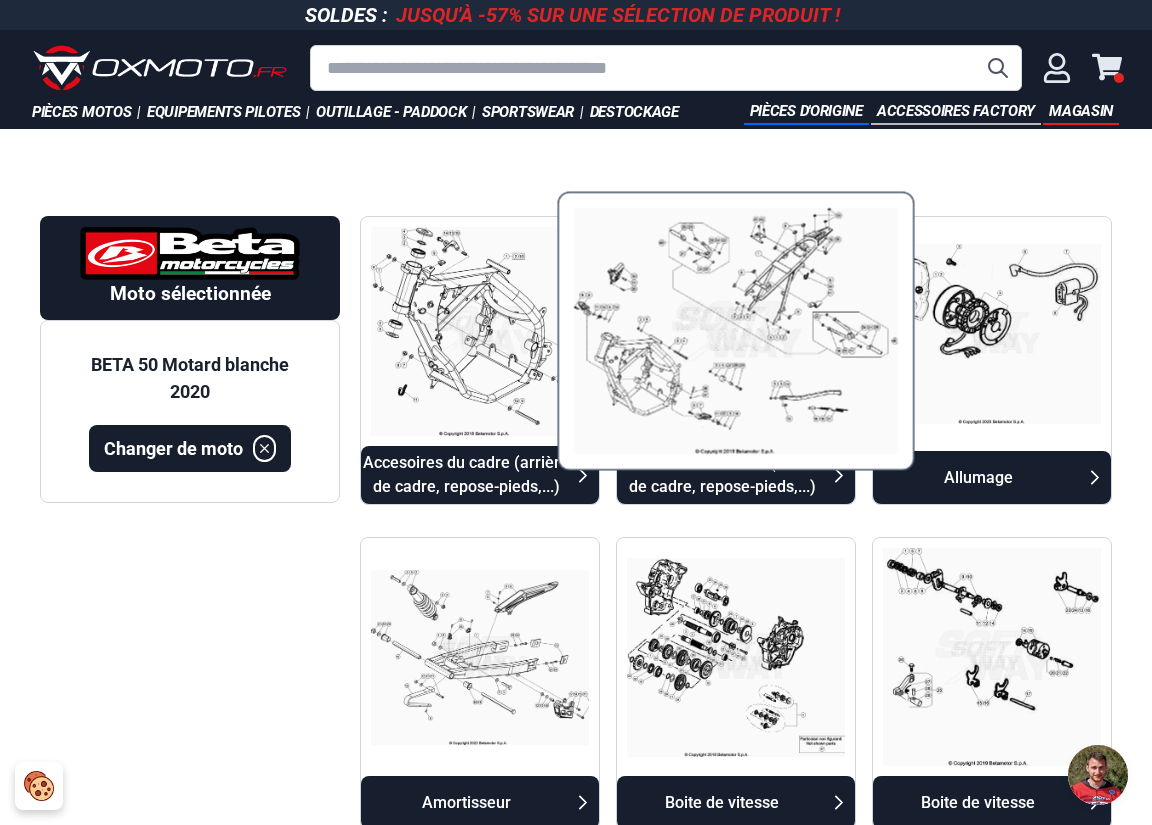 click at bounding box center [736, 331] 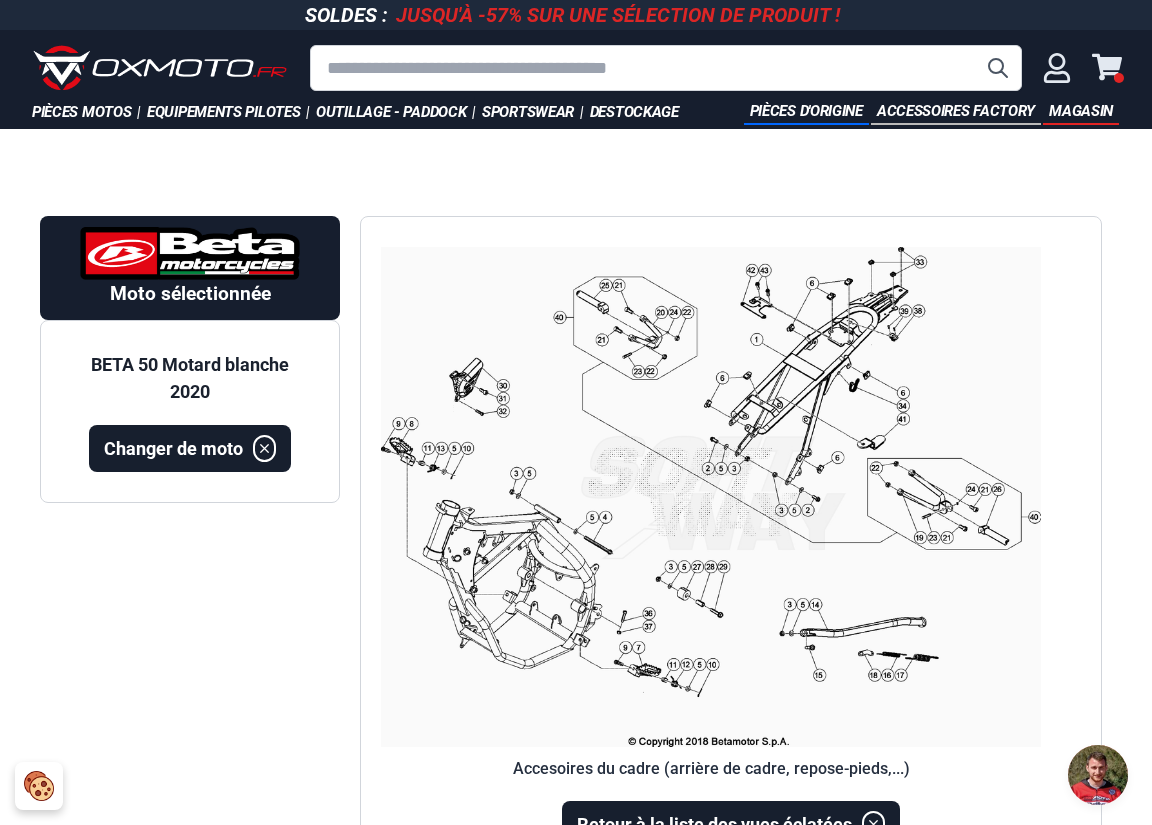 scroll, scrollTop: 195, scrollLeft: 0, axis: vertical 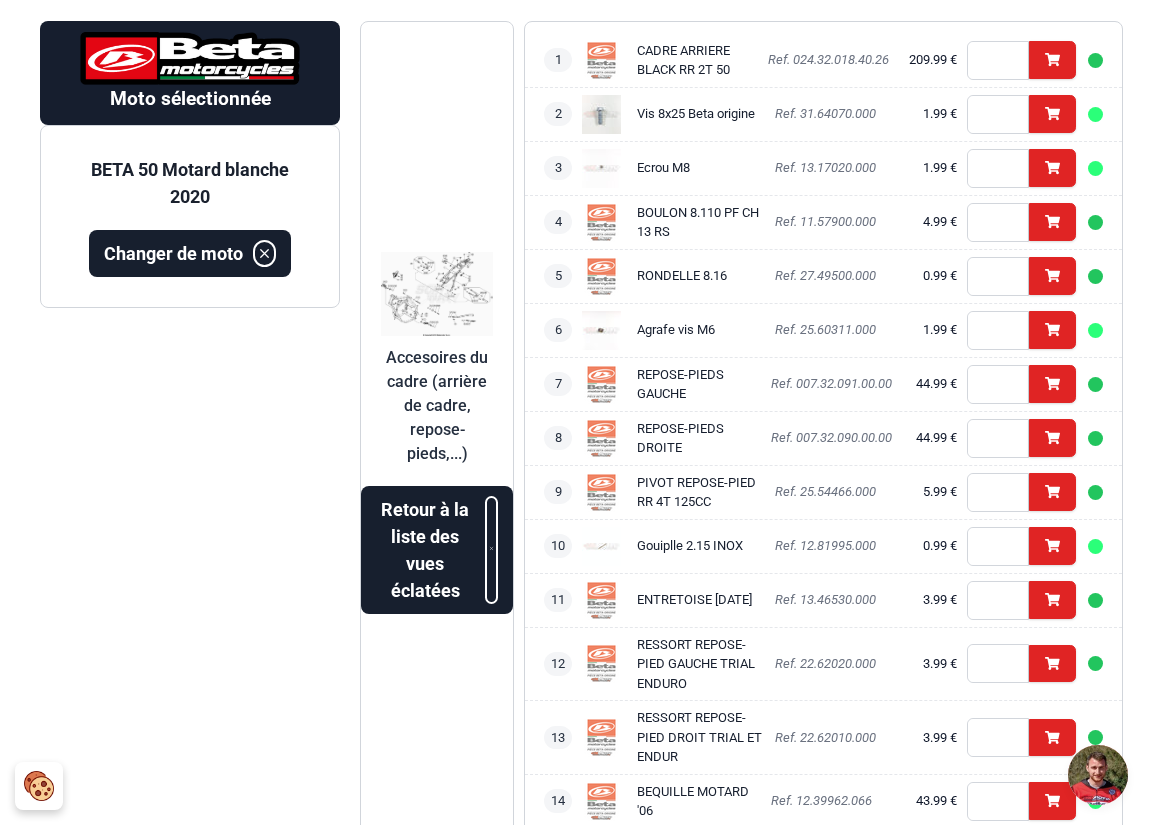 click at bounding box center [437, 294] 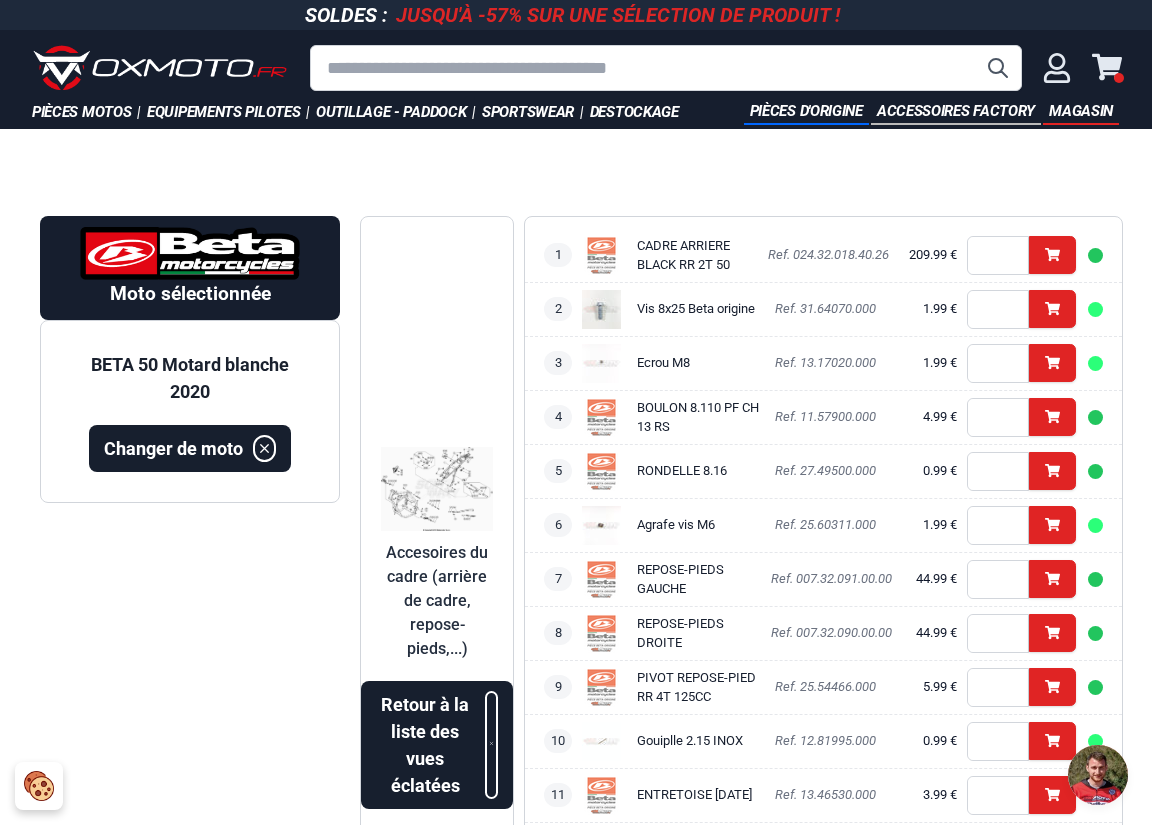 scroll, scrollTop: 0, scrollLeft: 0, axis: both 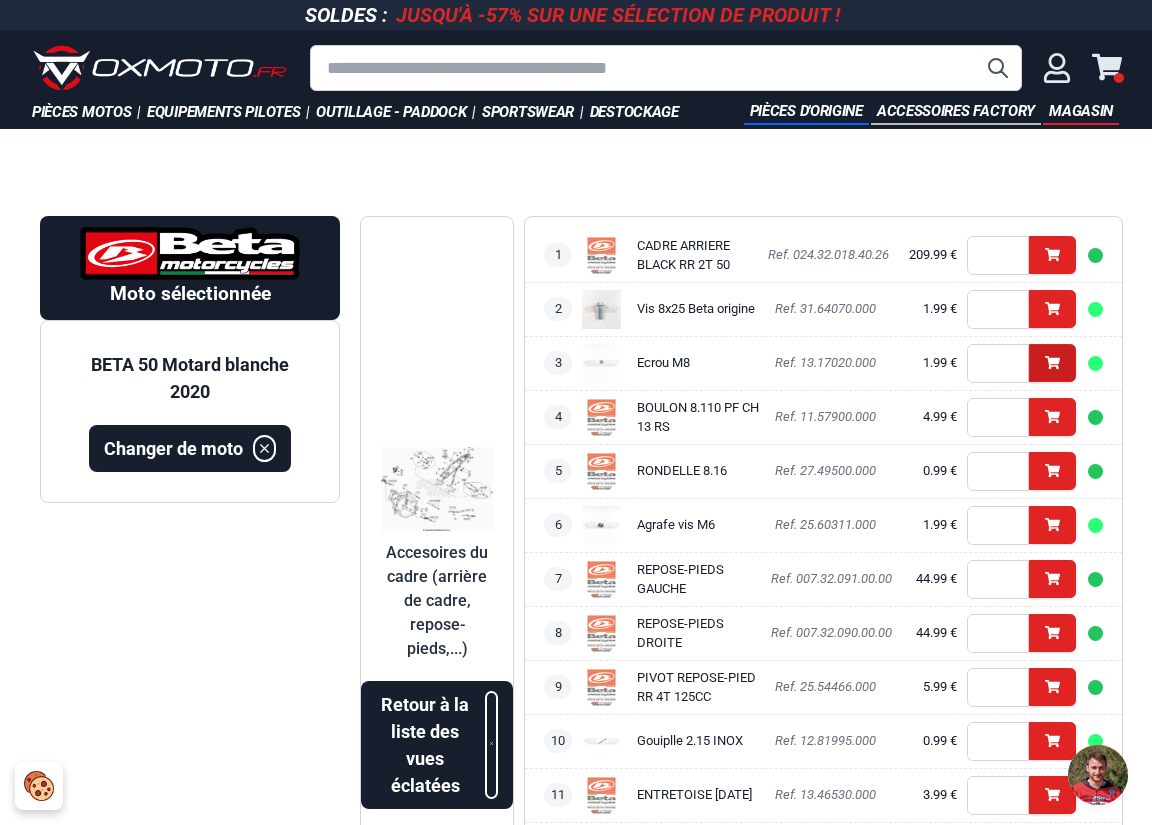 click on "Ajouter" at bounding box center [1052, 362] 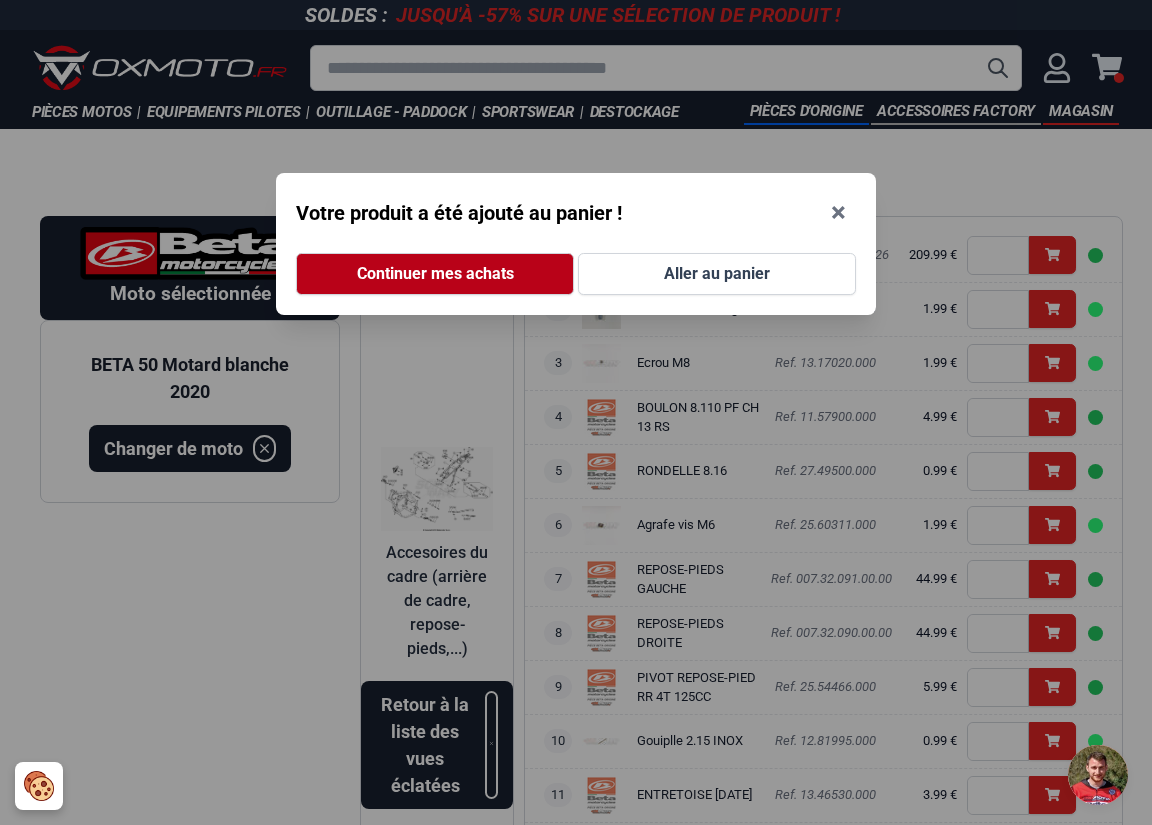 click on "Continuer mes achats" at bounding box center [435, 274] 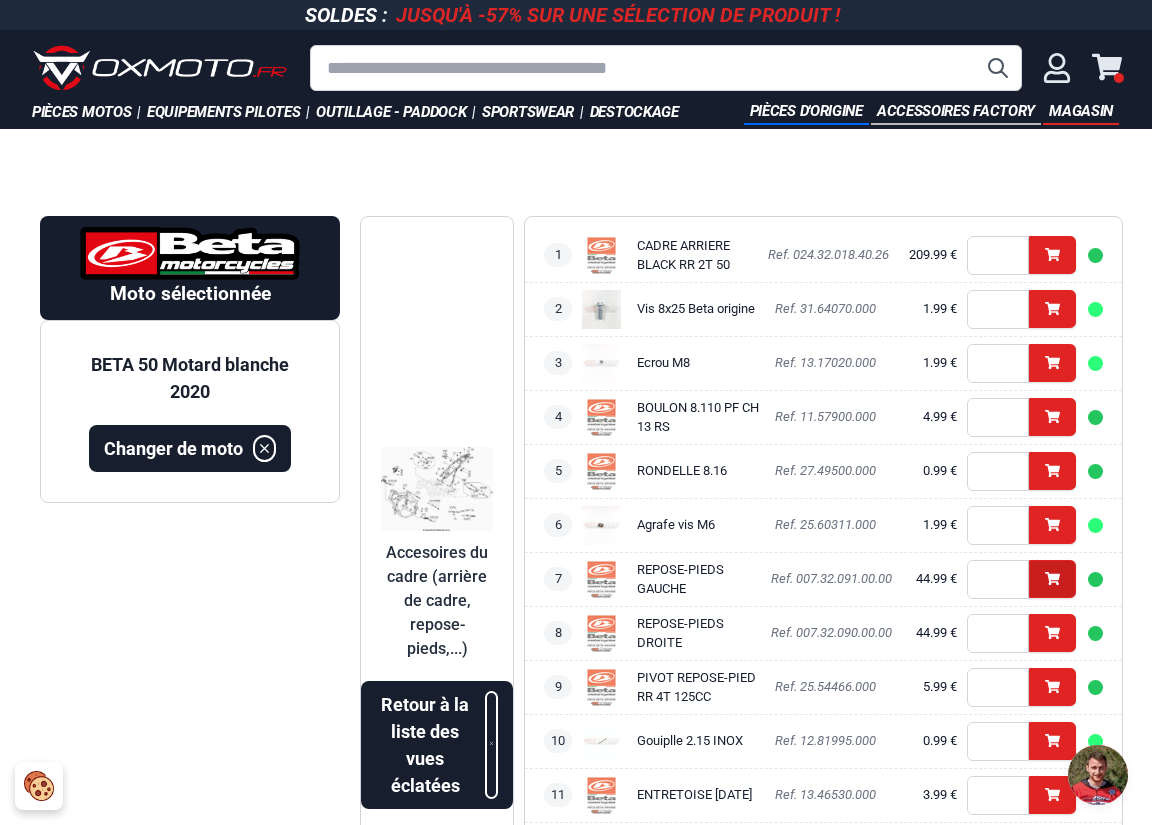 click 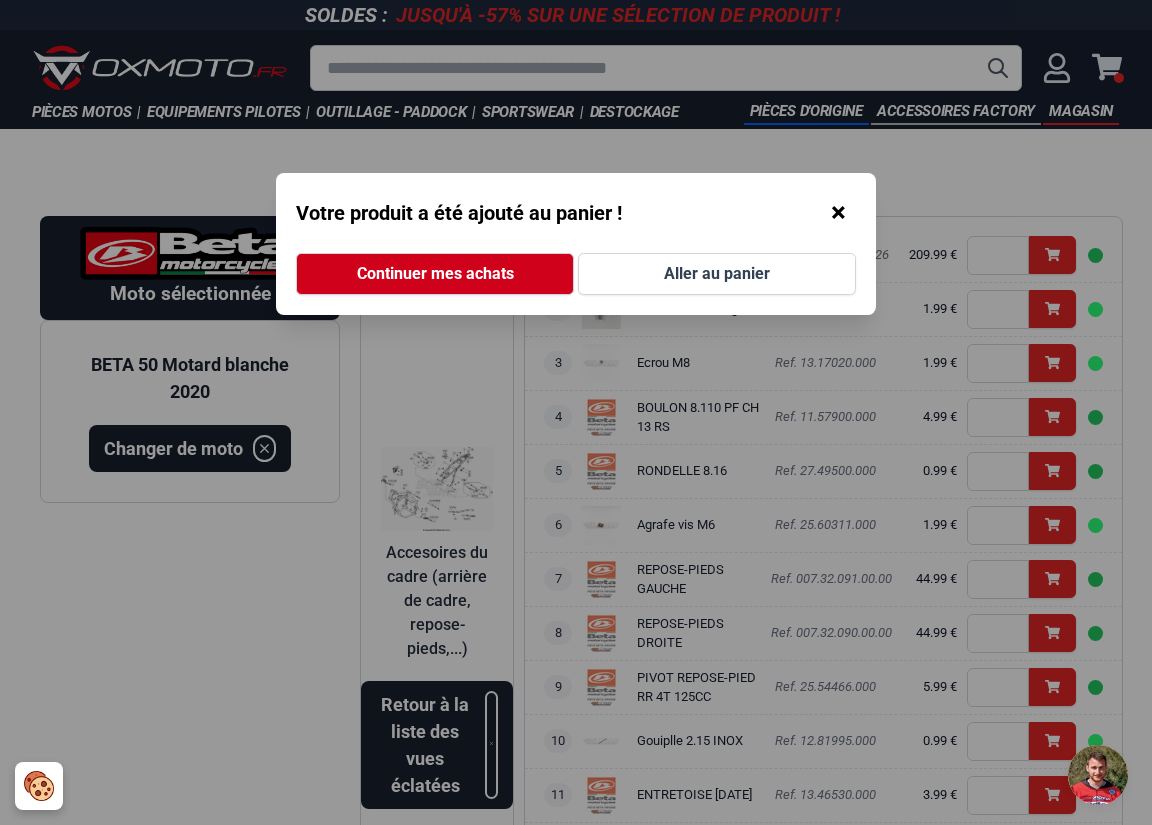 click on "×" at bounding box center [838, 213] 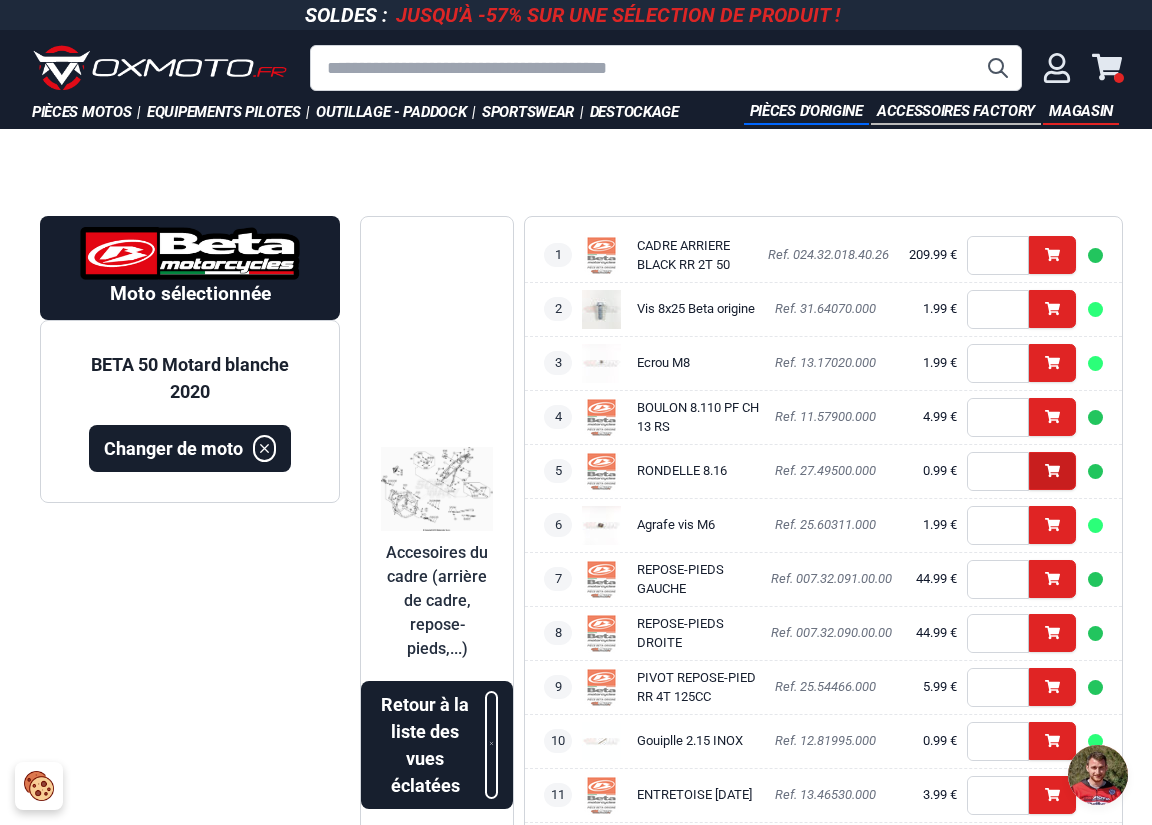 click 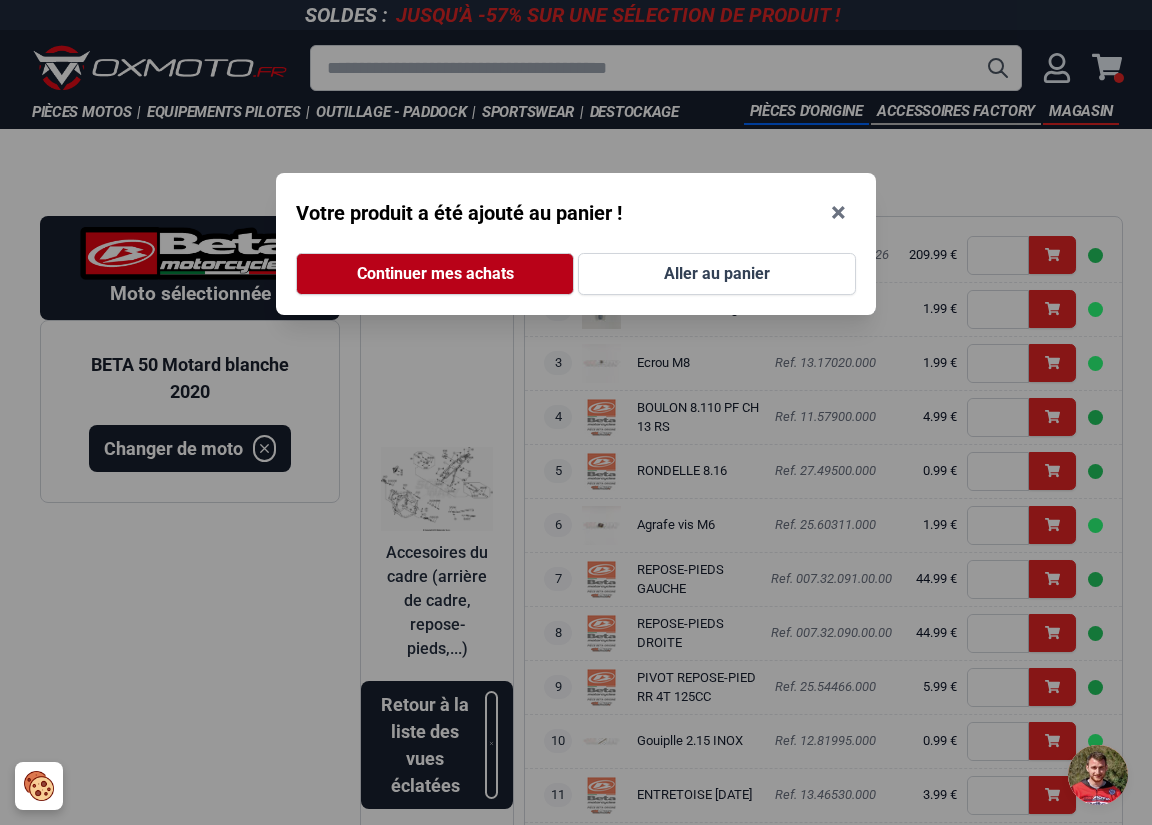 click on "Continuer mes achats" at bounding box center (435, 274) 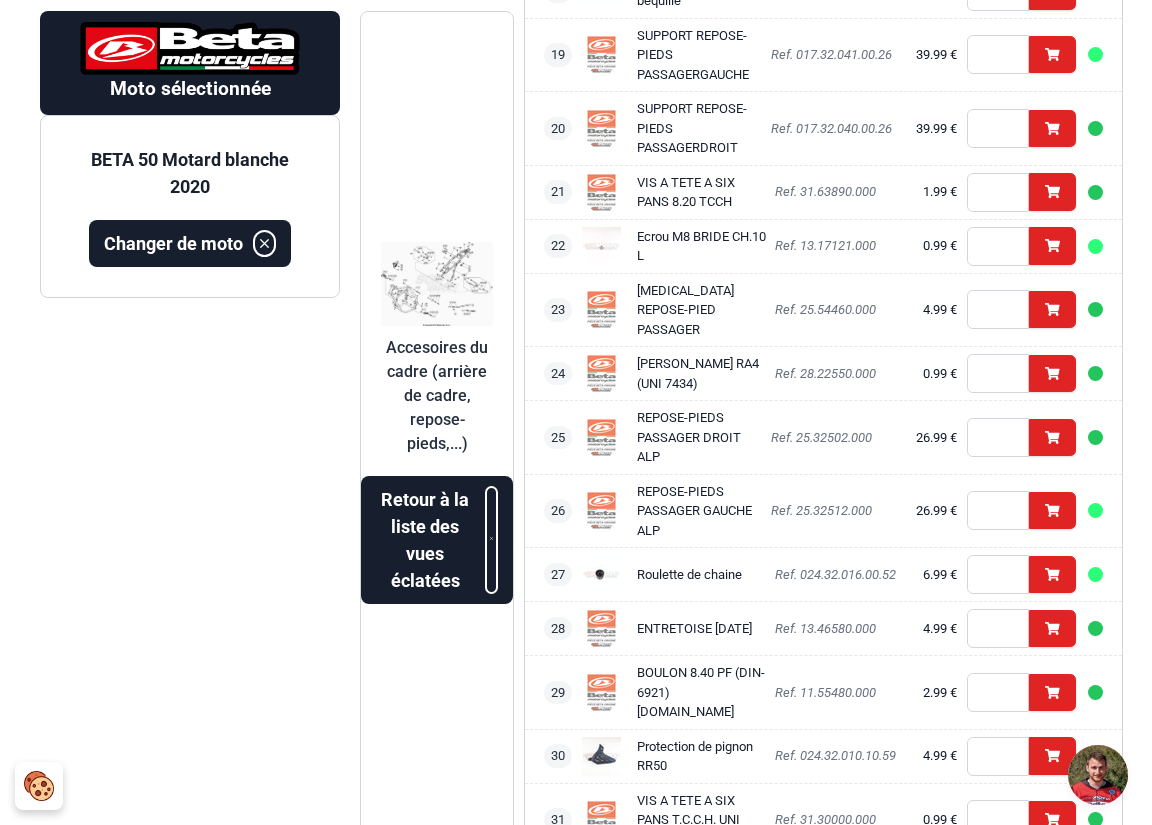 scroll, scrollTop: 1225, scrollLeft: 0, axis: vertical 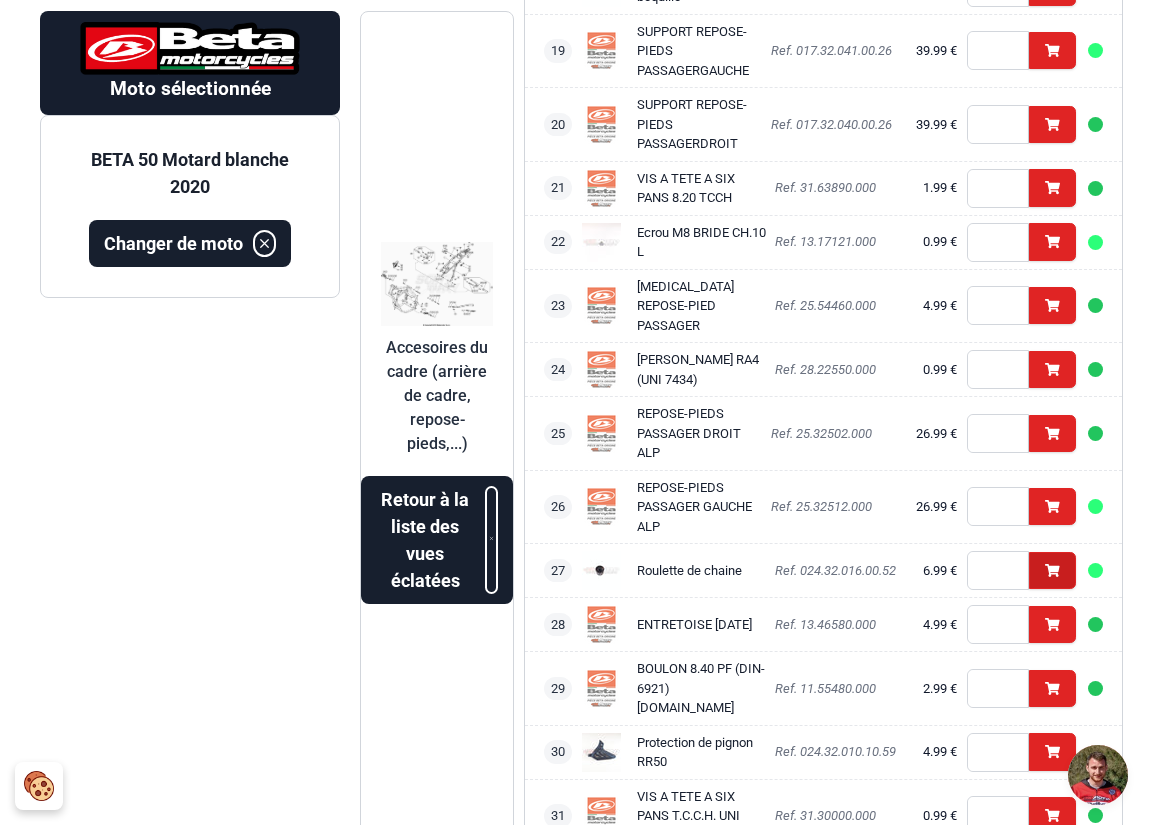 click 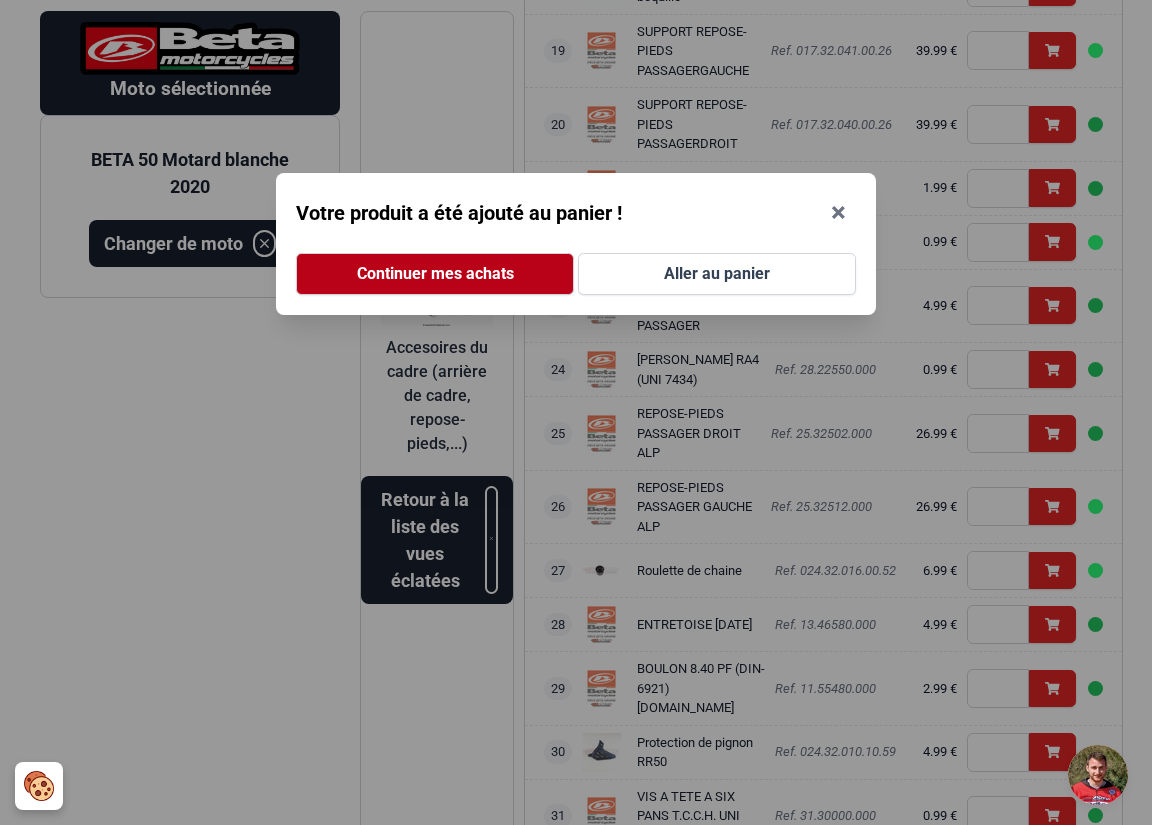 click on "Continuer mes achats" at bounding box center [435, 274] 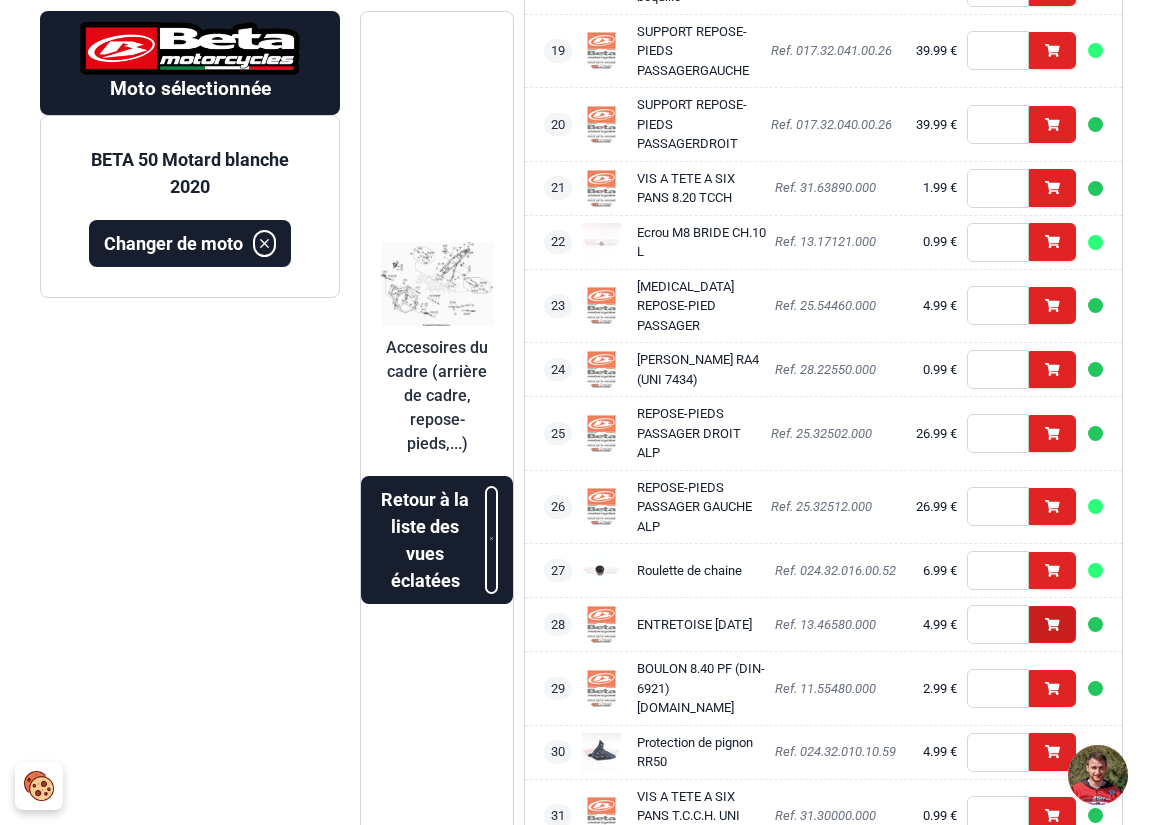 click 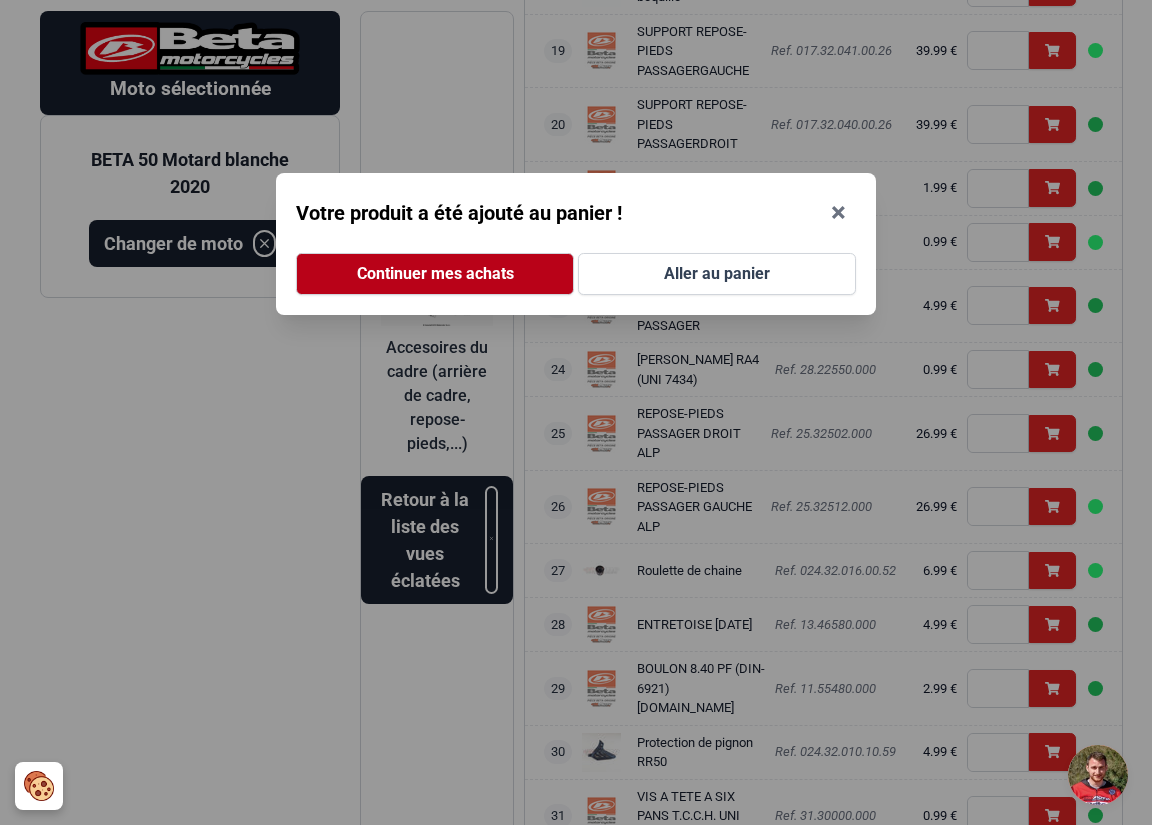 click on "Continuer mes achats" at bounding box center (435, 274) 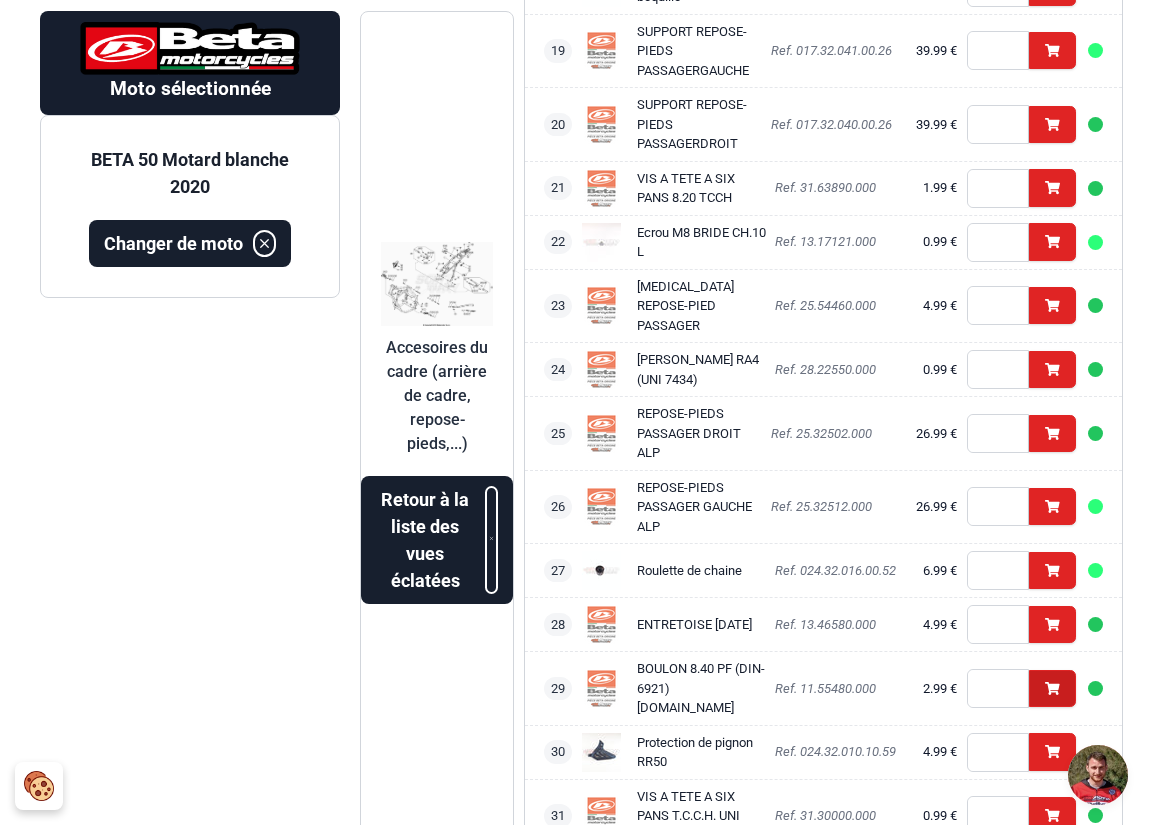 click 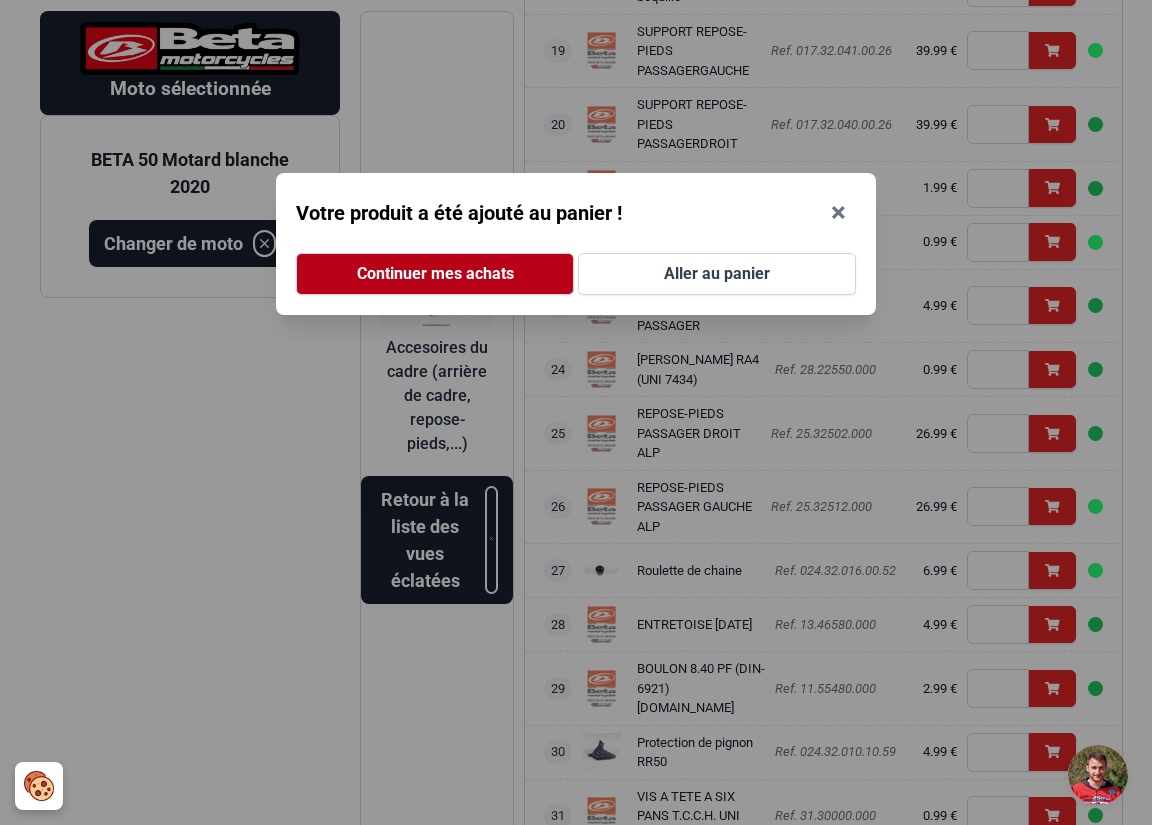 click on "Continuer mes achats" at bounding box center [435, 274] 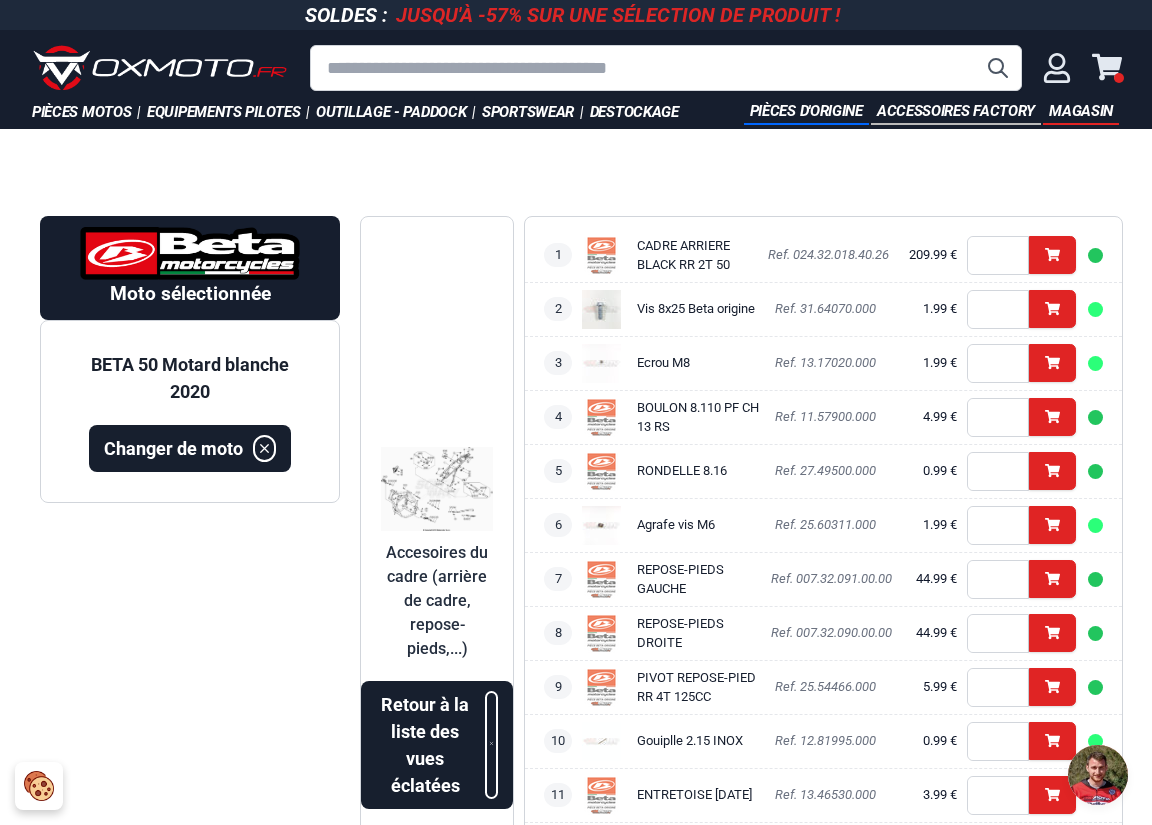 scroll, scrollTop: 0, scrollLeft: 0, axis: both 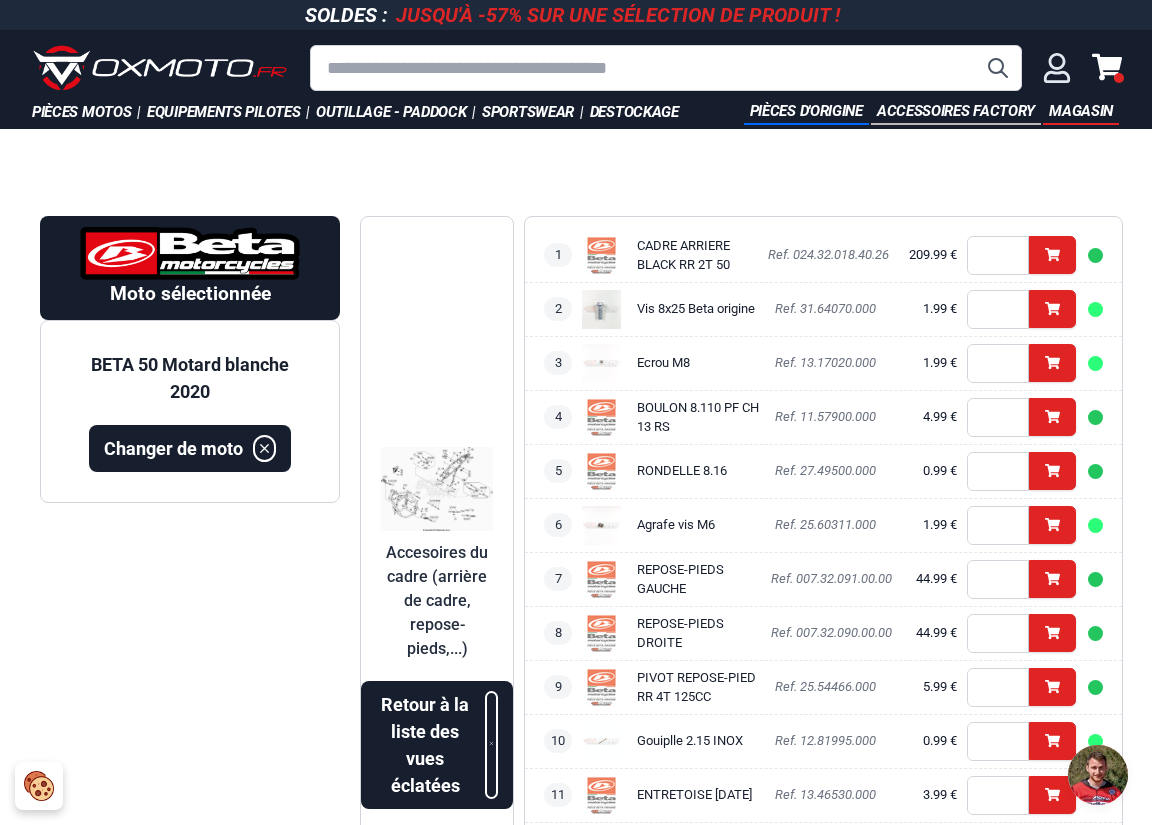 click 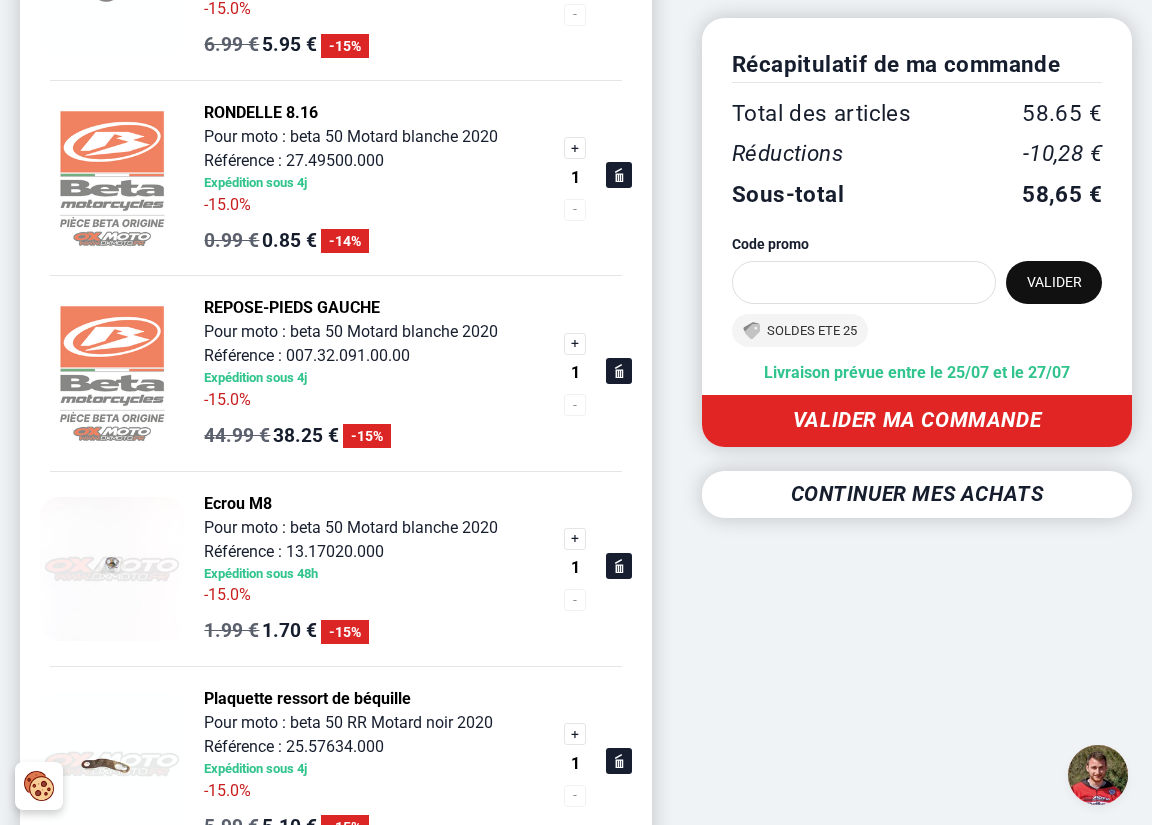 scroll, scrollTop: 767, scrollLeft: 0, axis: vertical 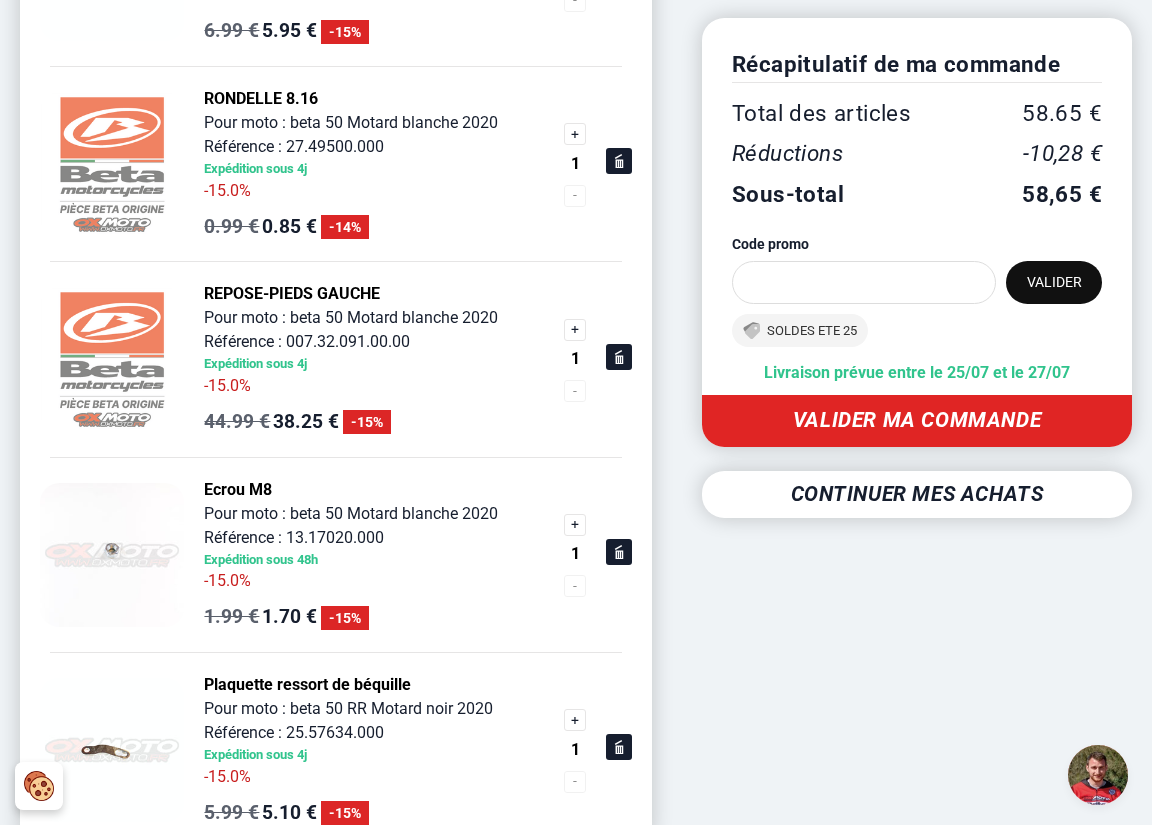 click 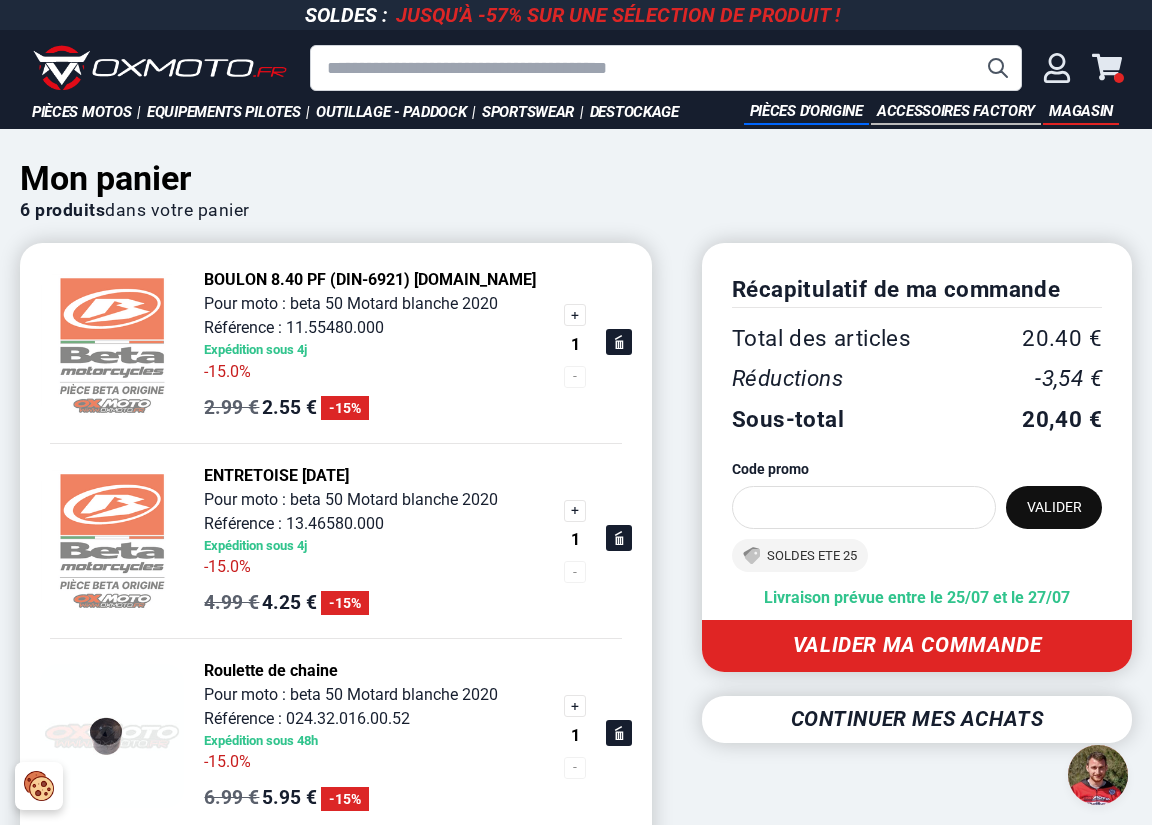 scroll, scrollTop: 0, scrollLeft: 0, axis: both 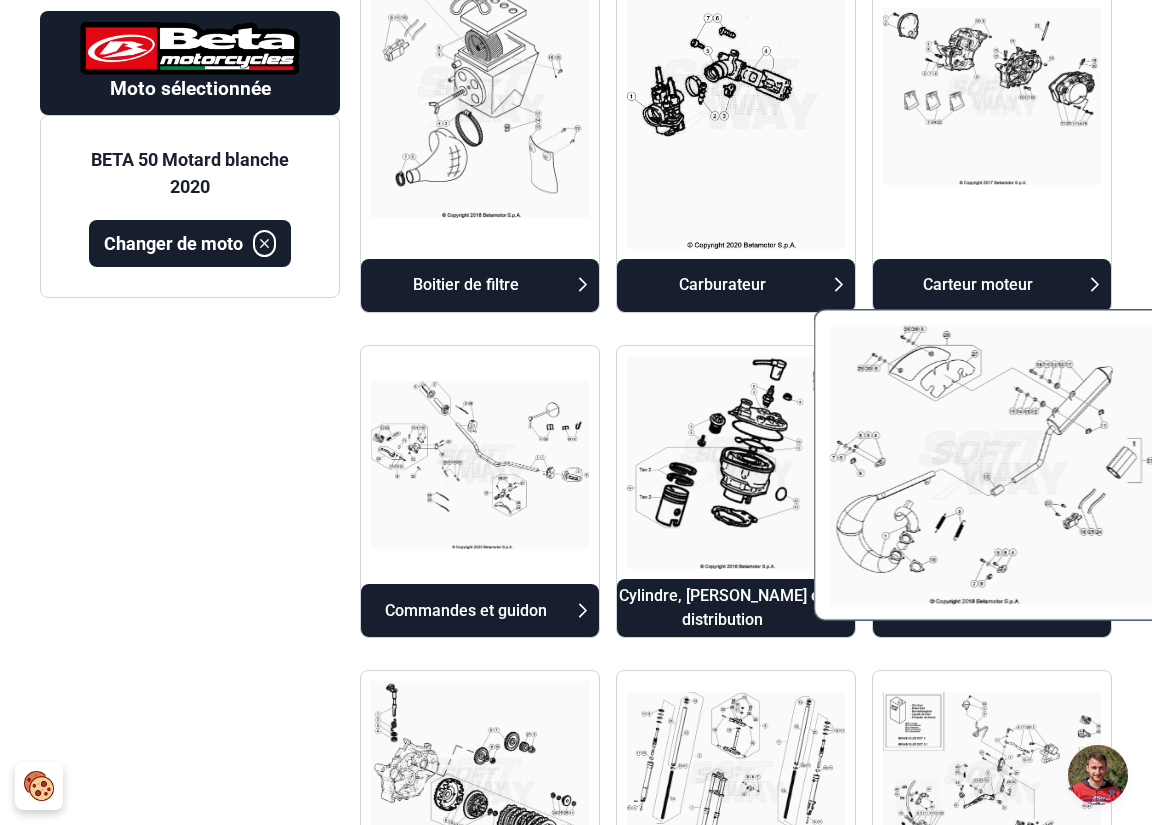 click at bounding box center (992, 465) 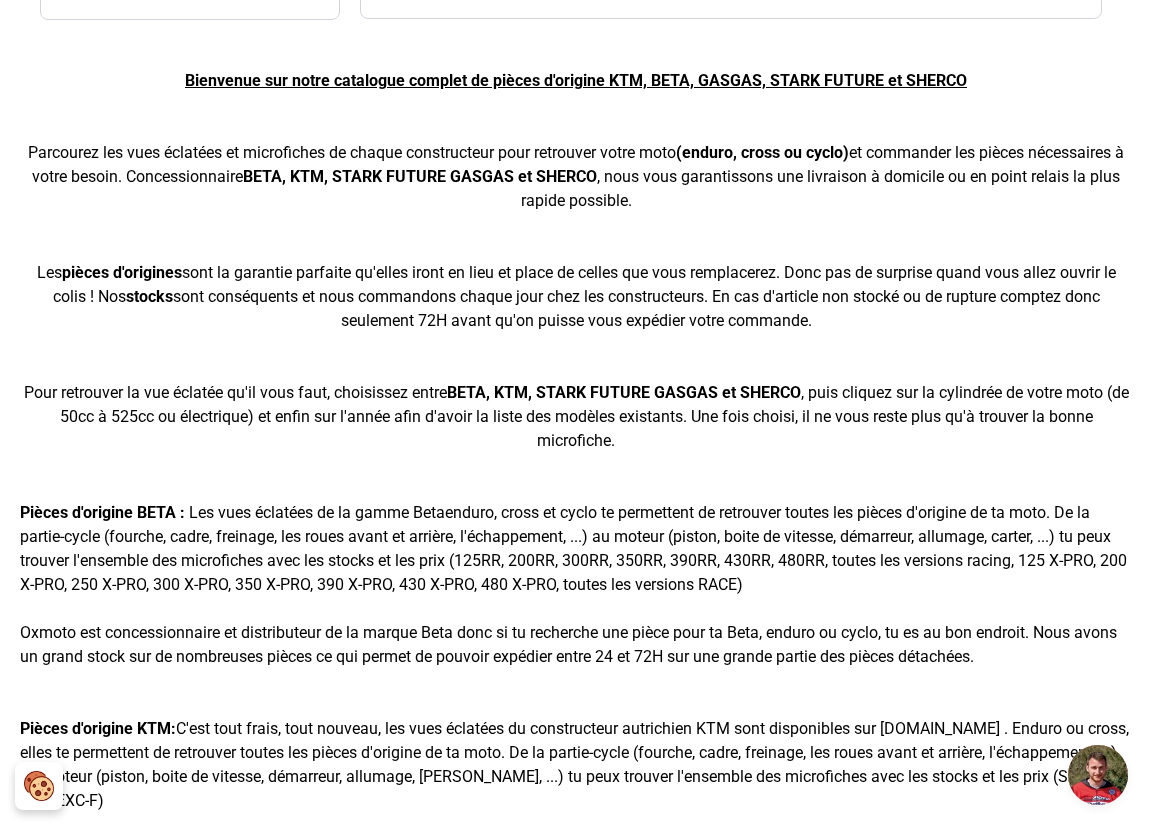scroll, scrollTop: 195, scrollLeft: 0, axis: vertical 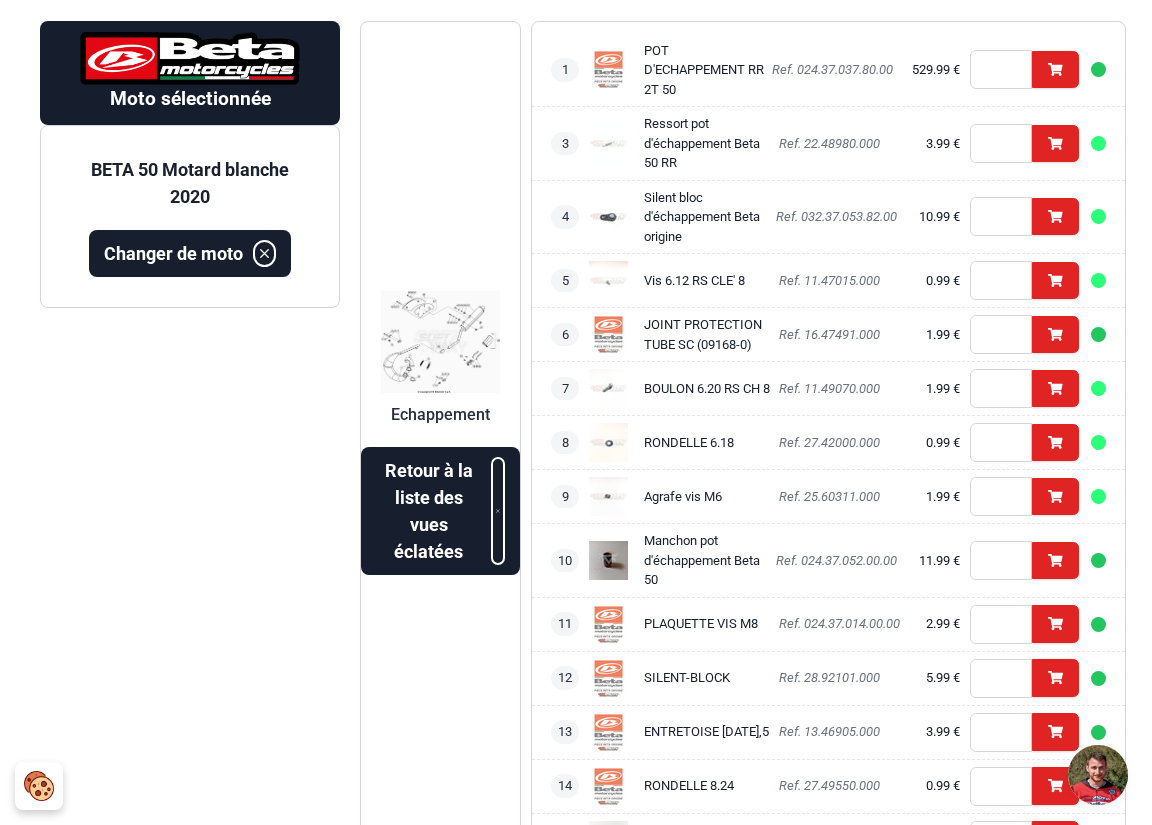 click at bounding box center [440, 342] 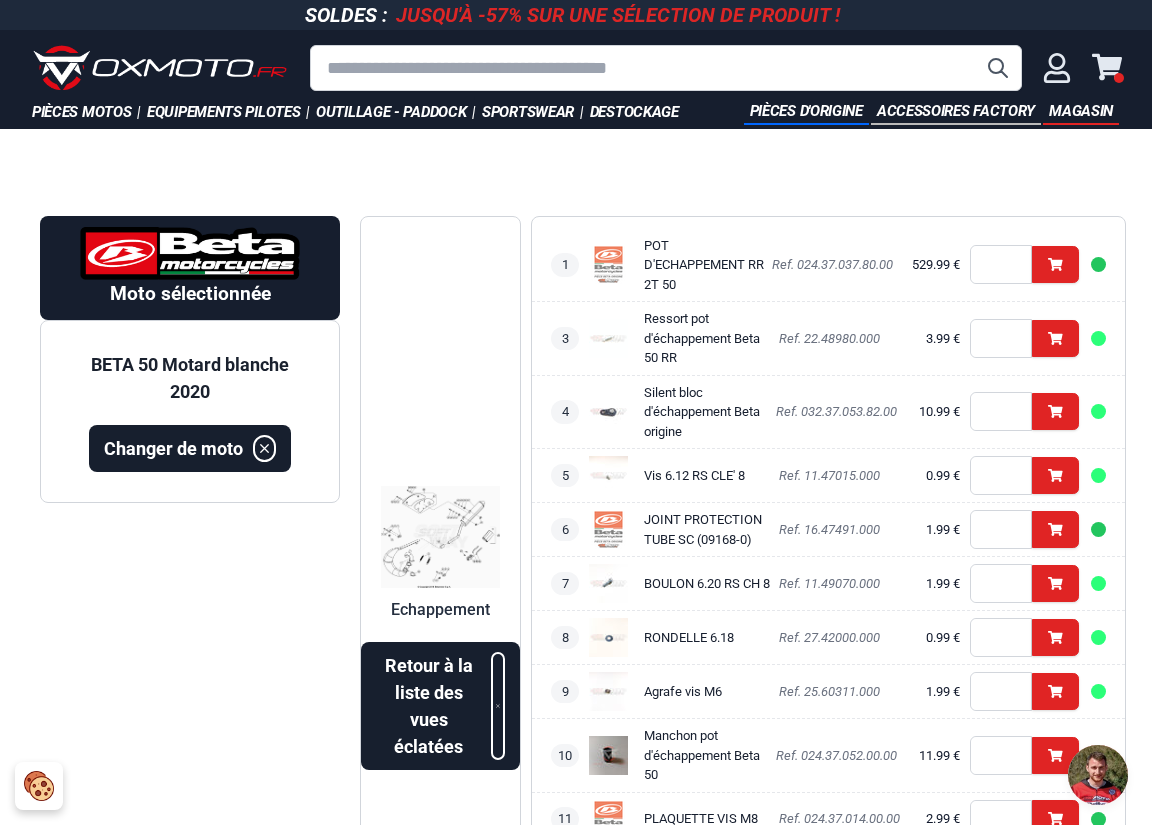 scroll, scrollTop: 0, scrollLeft: 0, axis: both 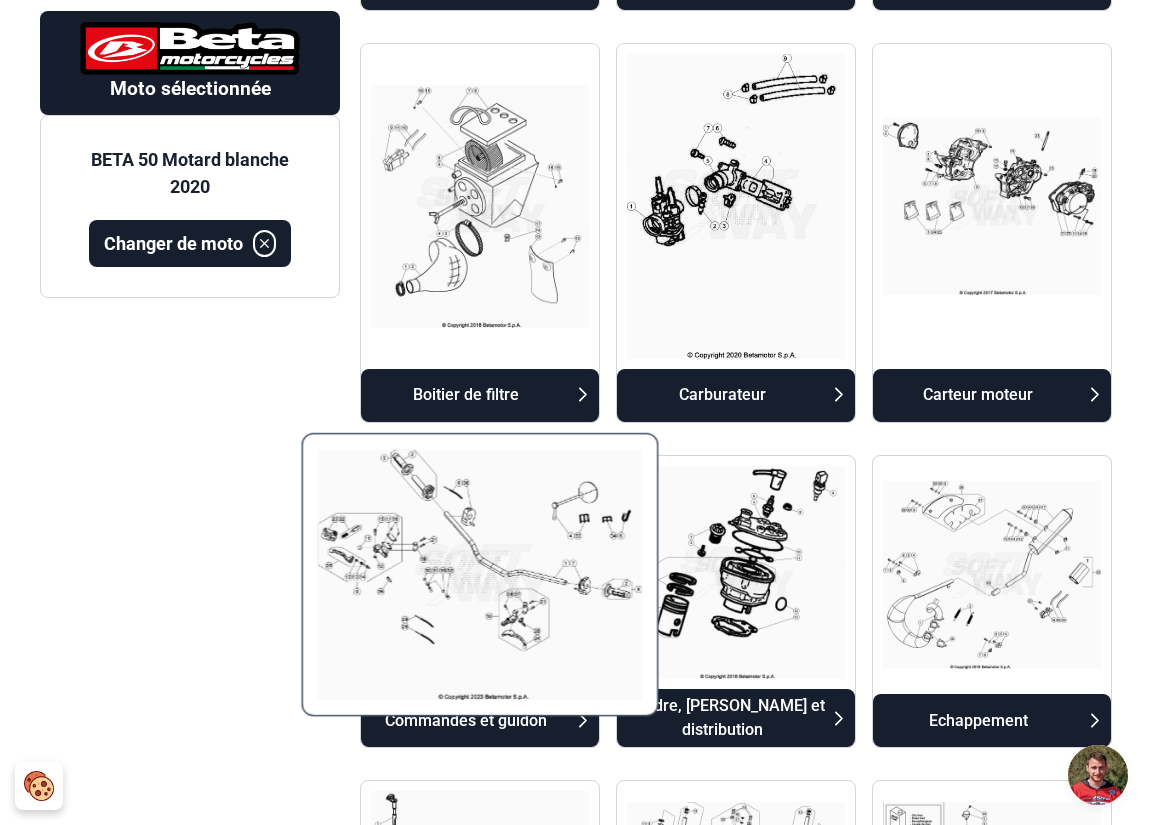 click at bounding box center [480, 574] 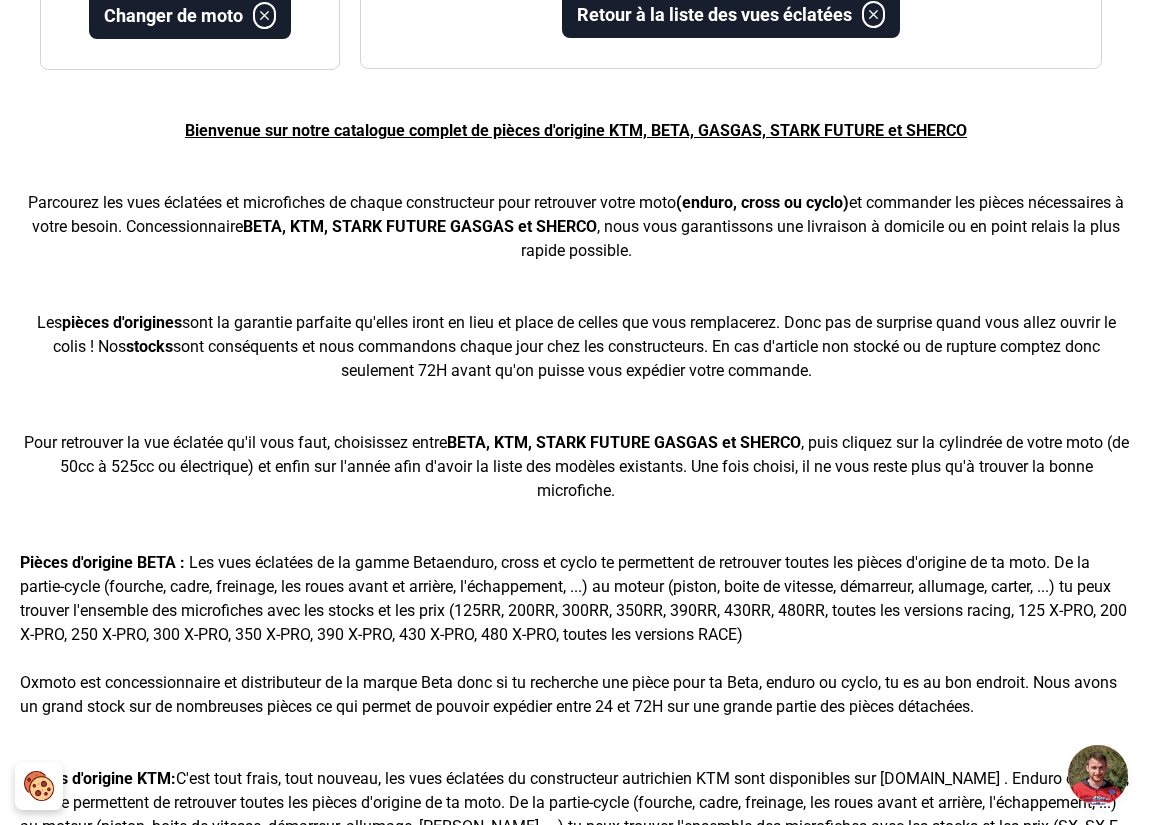 scroll, scrollTop: 195, scrollLeft: 0, axis: vertical 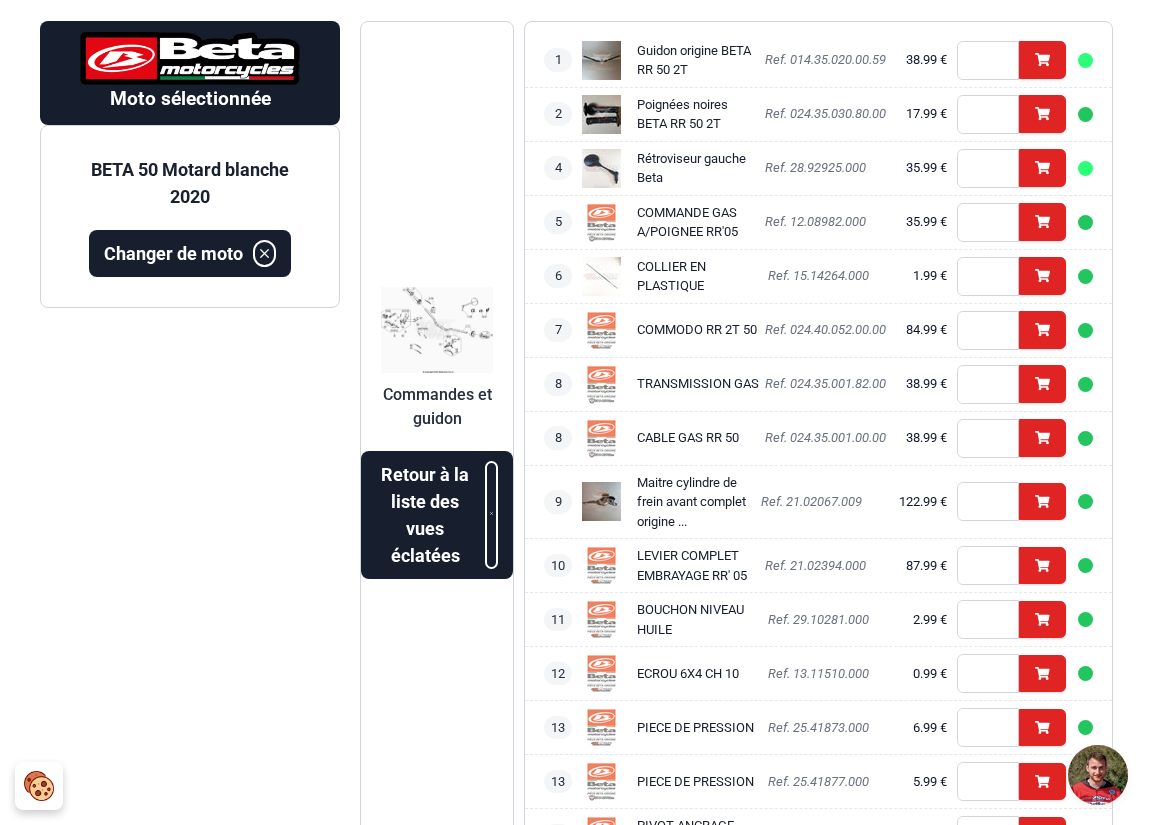 click at bounding box center (437, 330) 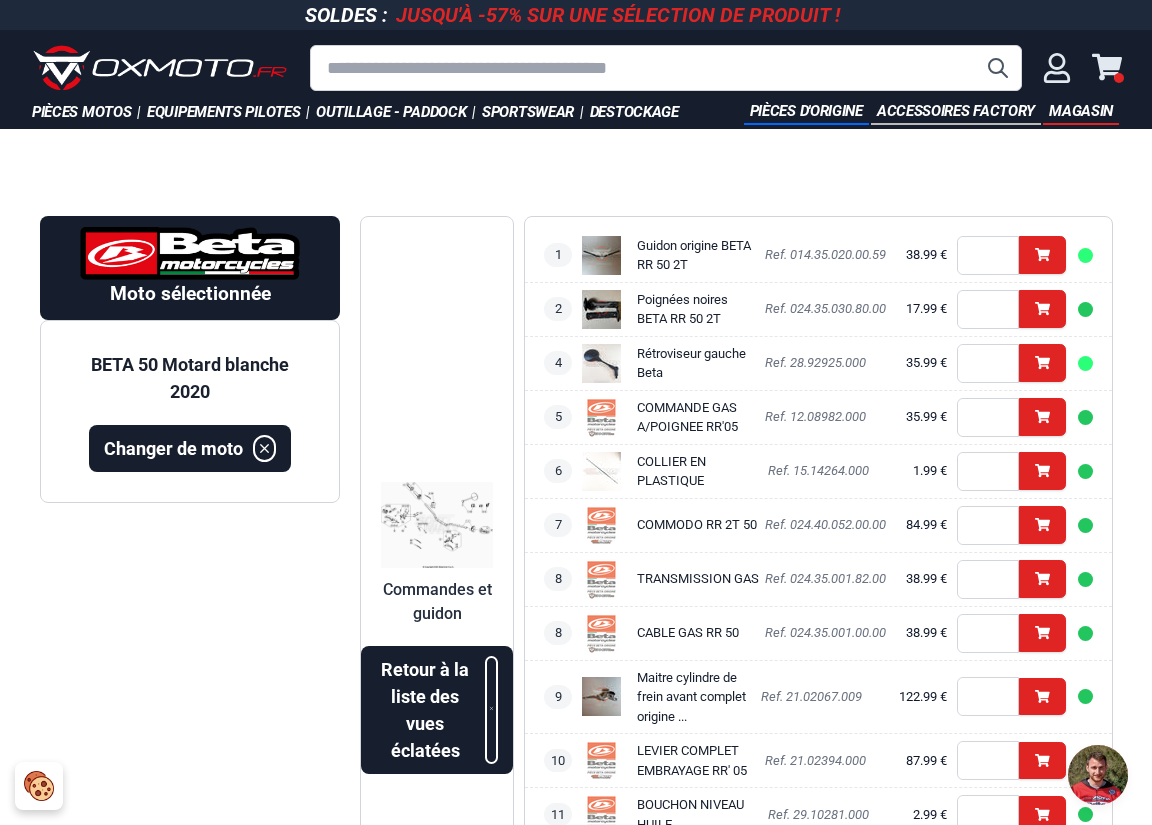 scroll, scrollTop: 0, scrollLeft: 0, axis: both 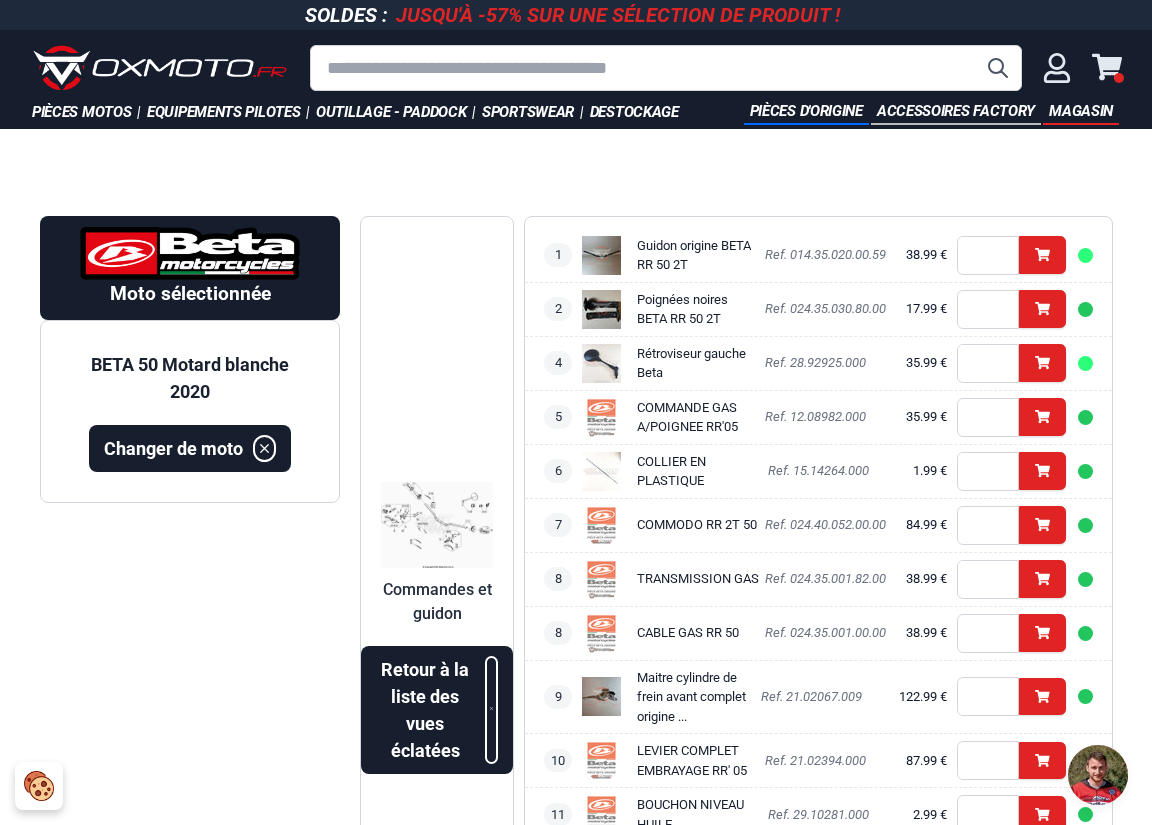click at bounding box center [437, 525] 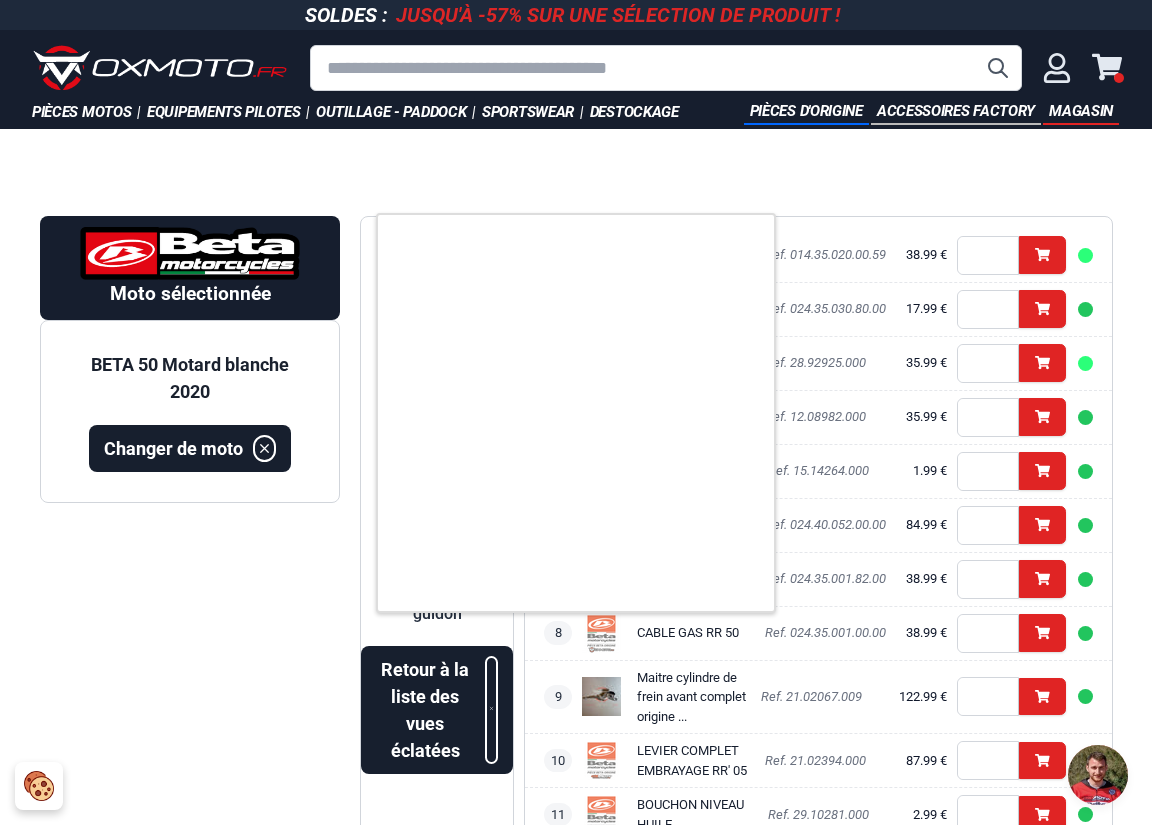 scroll, scrollTop: 0, scrollLeft: 0, axis: both 